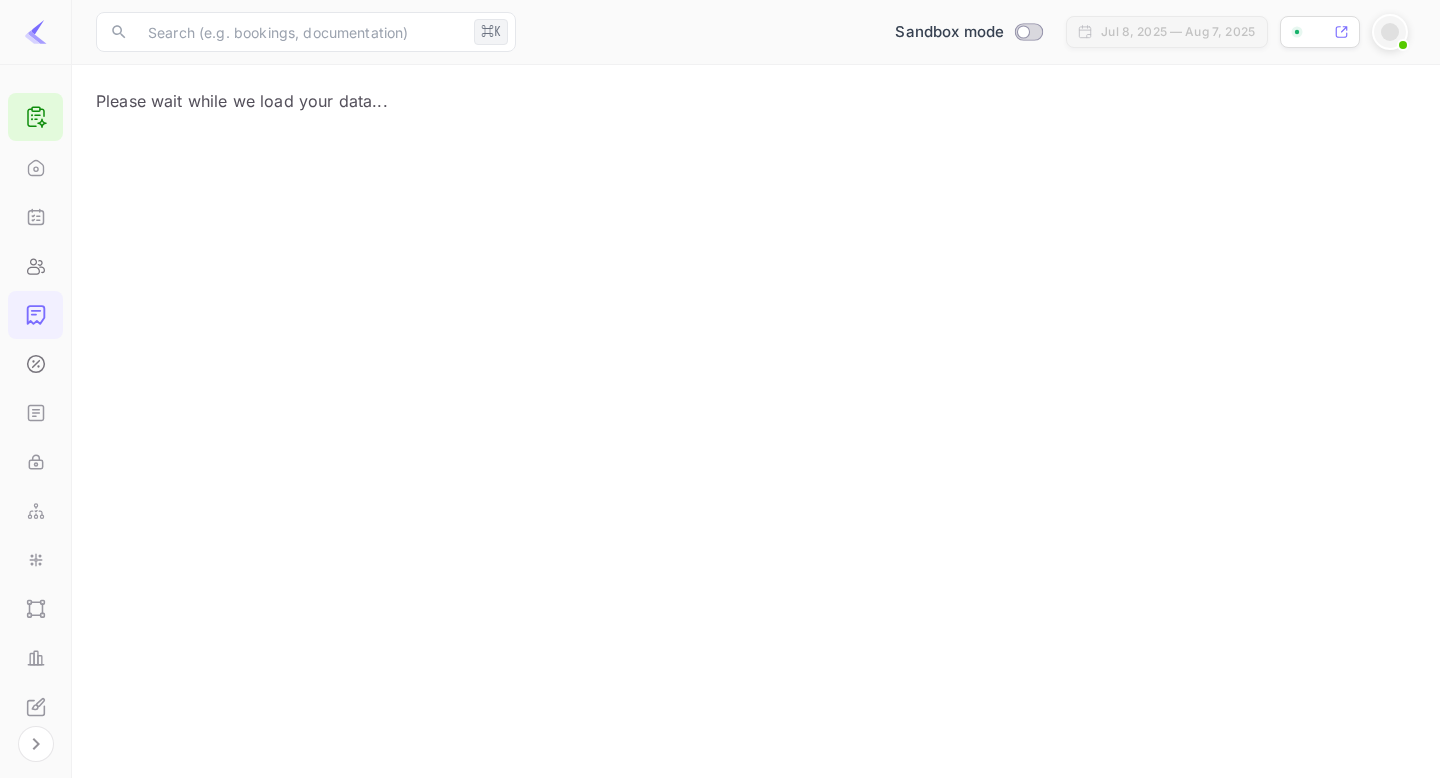 scroll, scrollTop: 0, scrollLeft: 0, axis: both 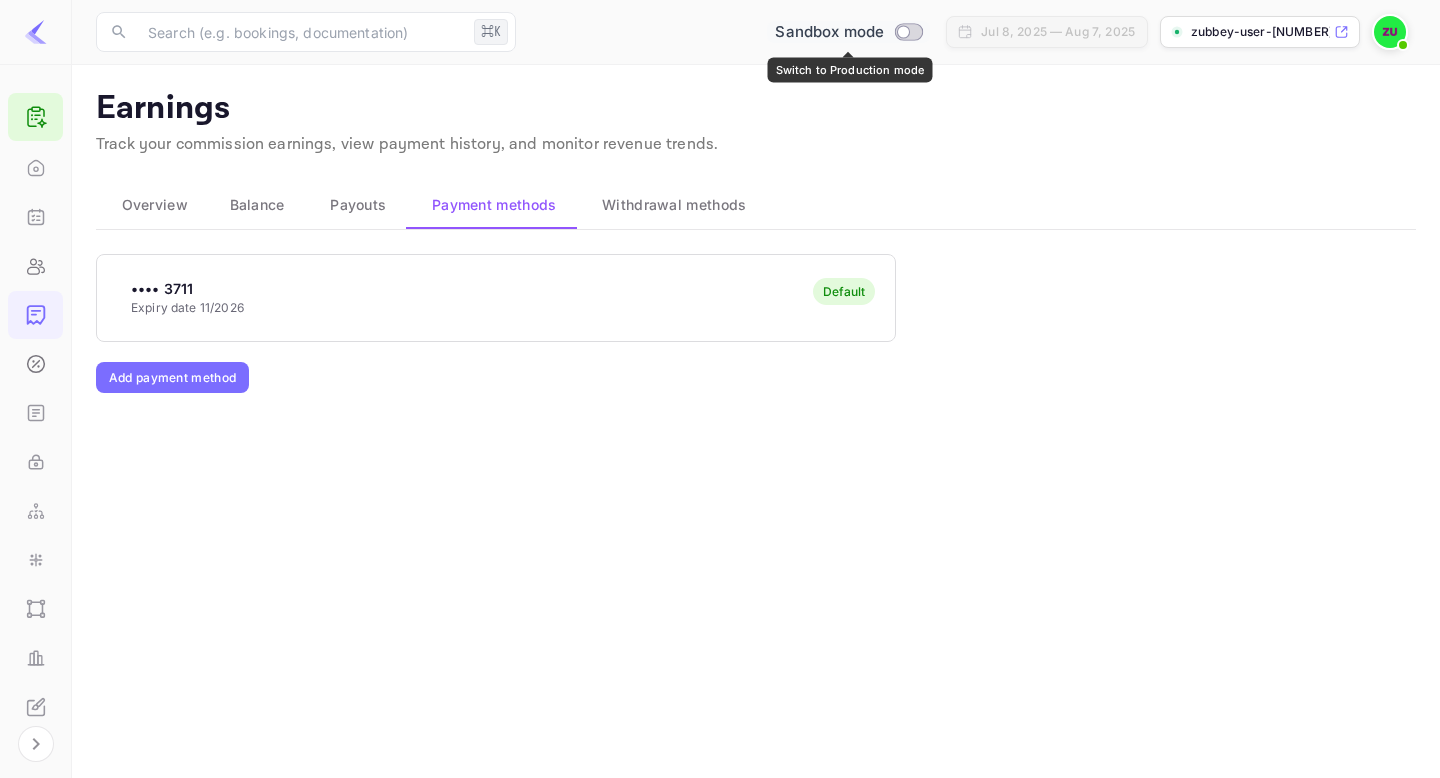click at bounding box center (909, 32) 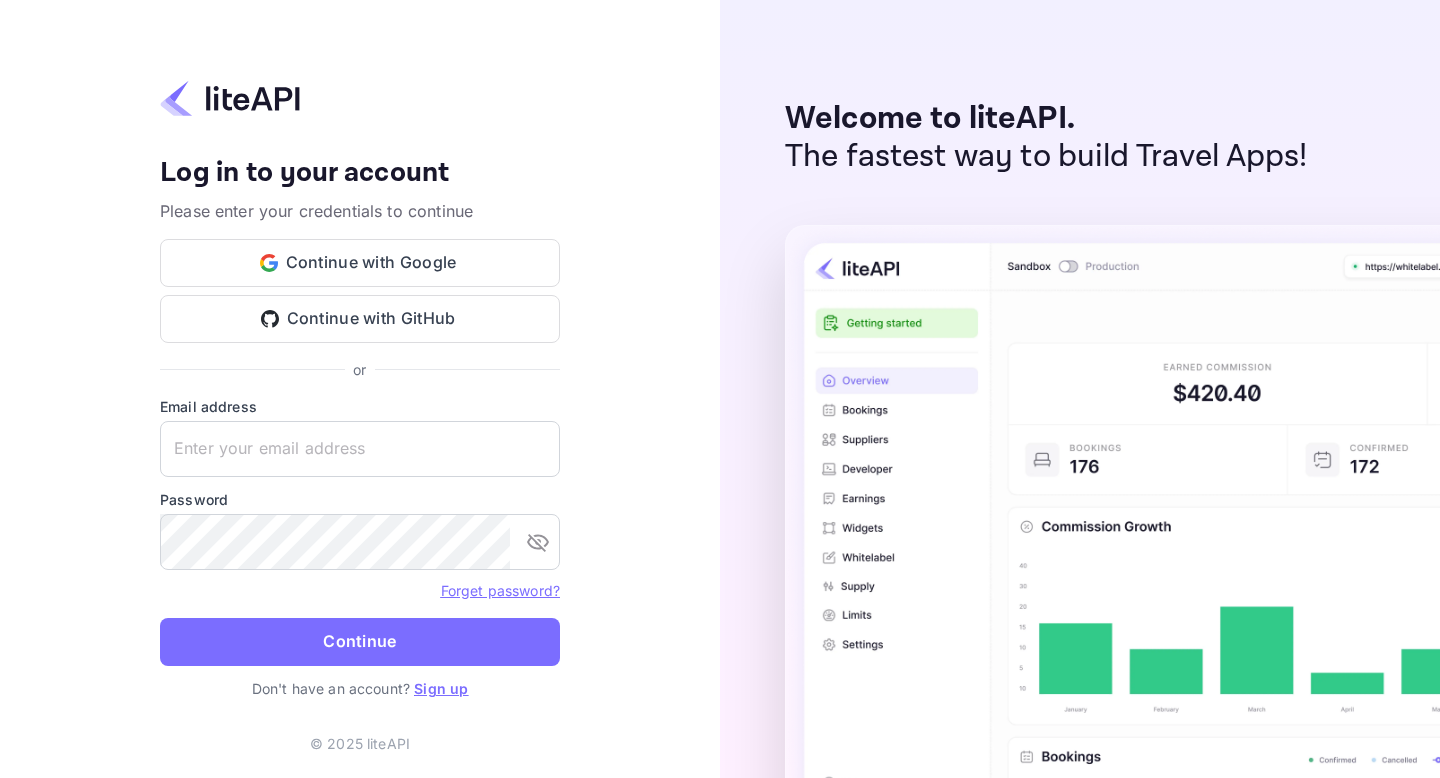 scroll, scrollTop: 0, scrollLeft: 0, axis: both 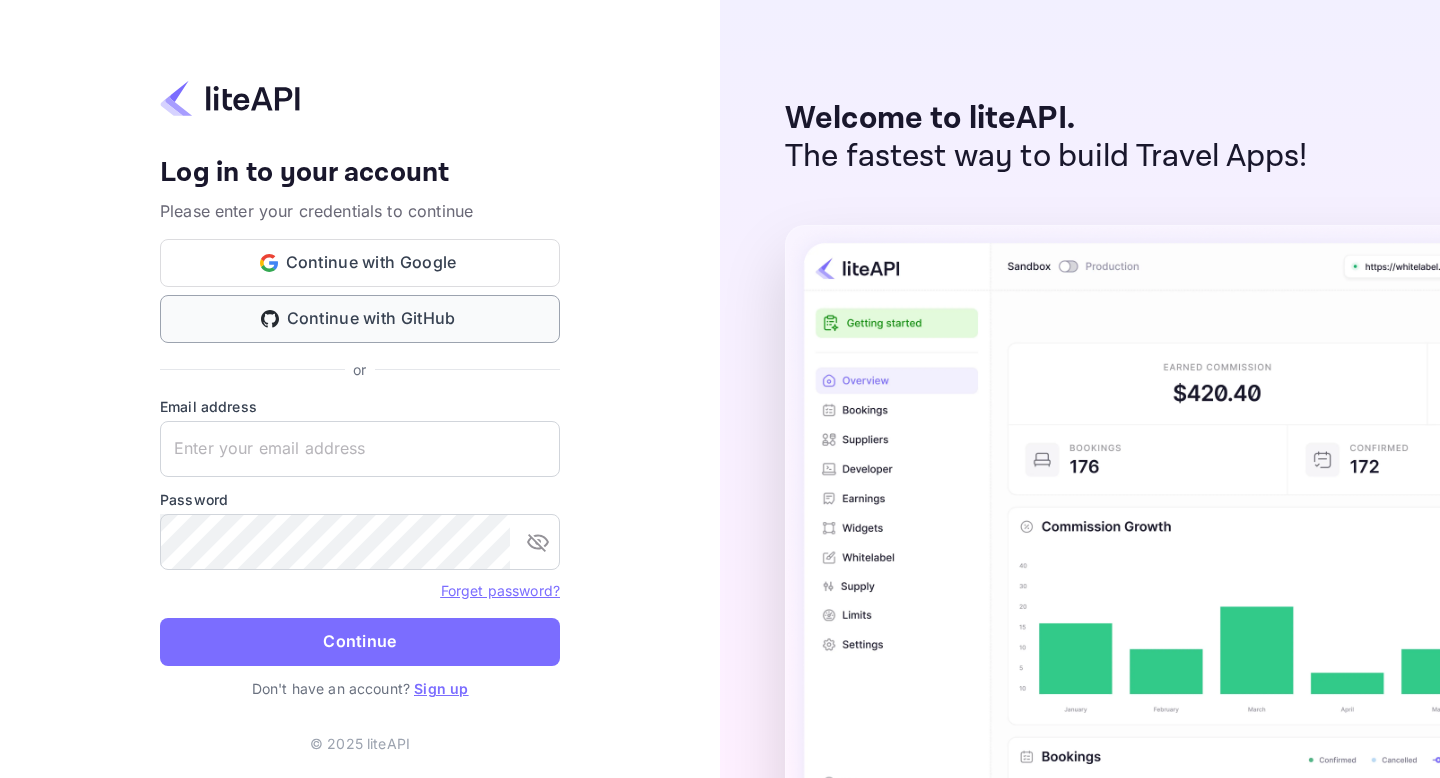 click on "Continue with GitHub" at bounding box center (360, 319) 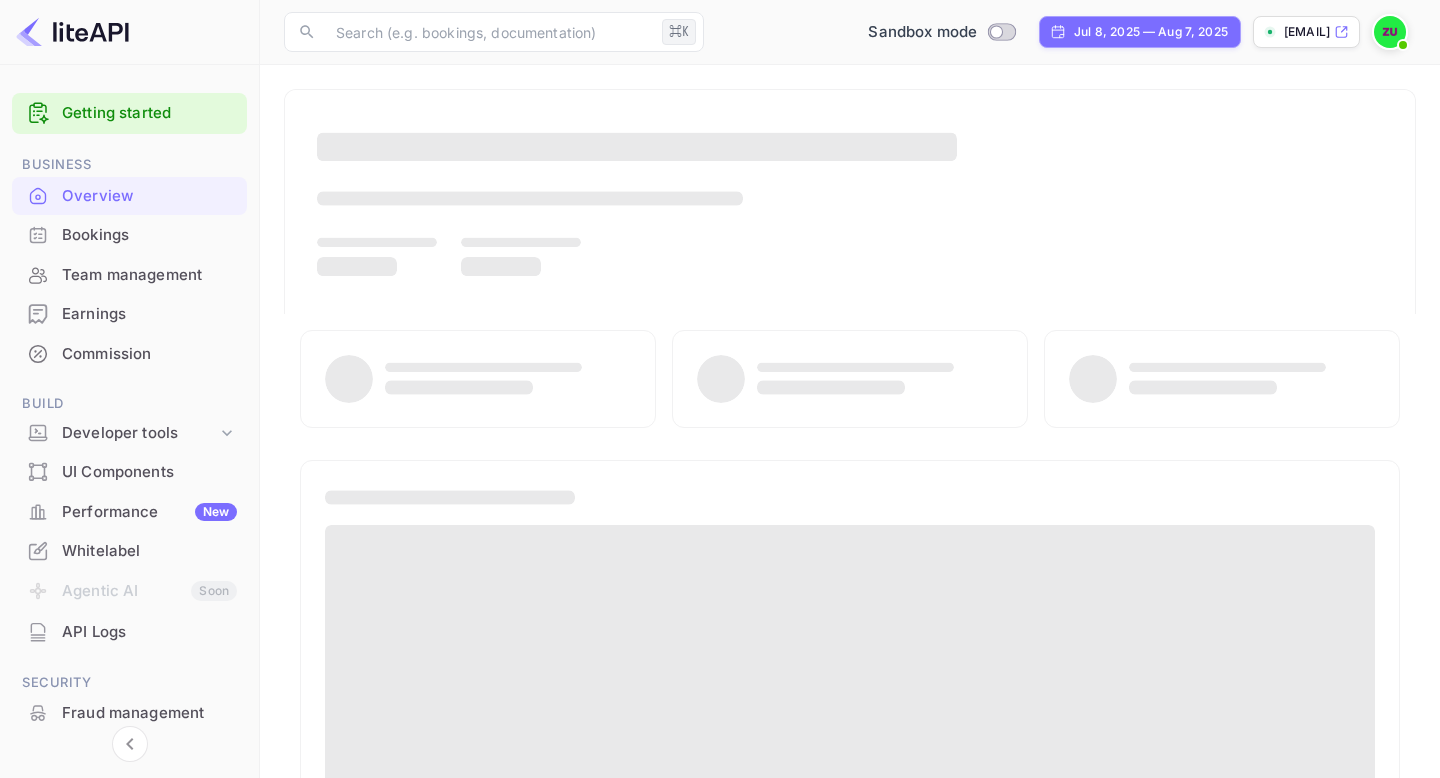 scroll, scrollTop: 0, scrollLeft: 0, axis: both 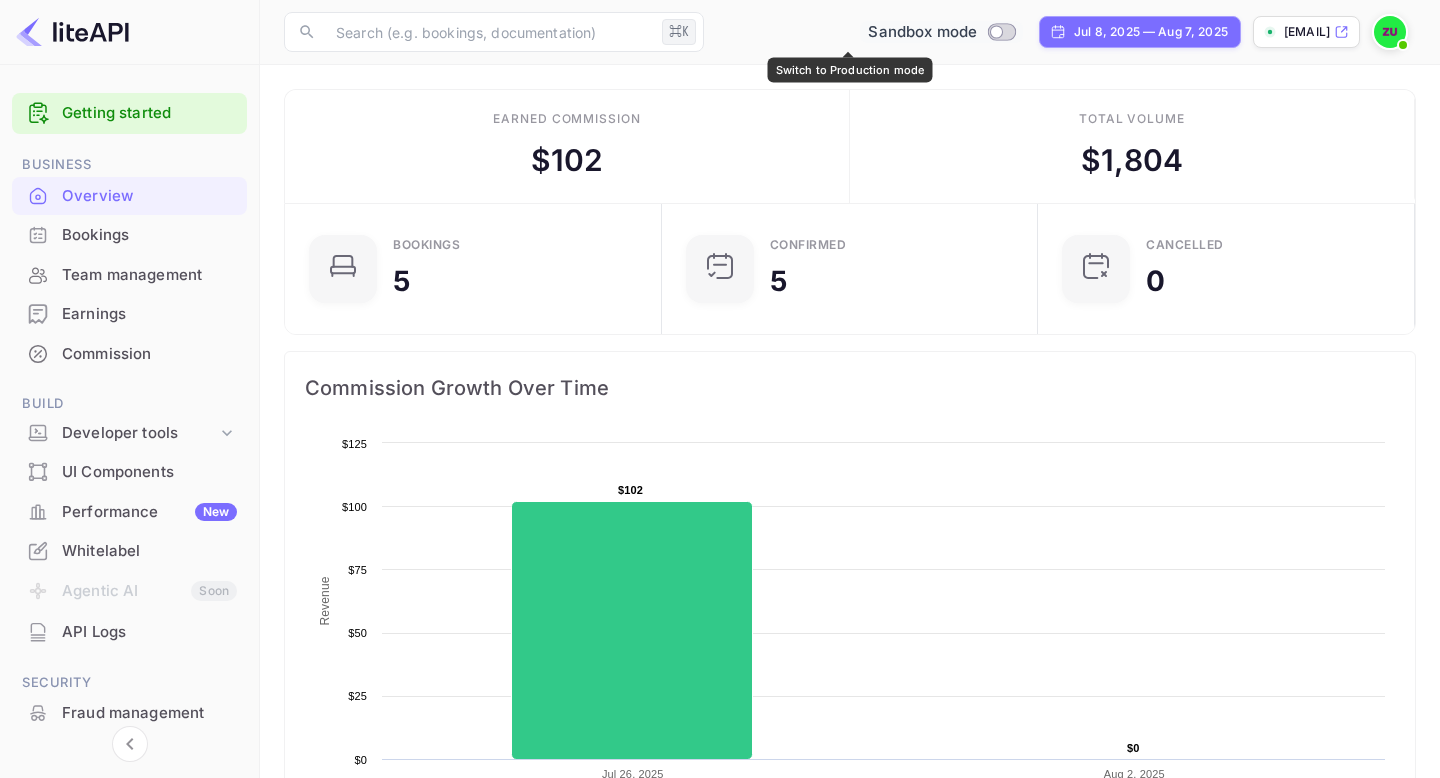 click at bounding box center [997, 31] 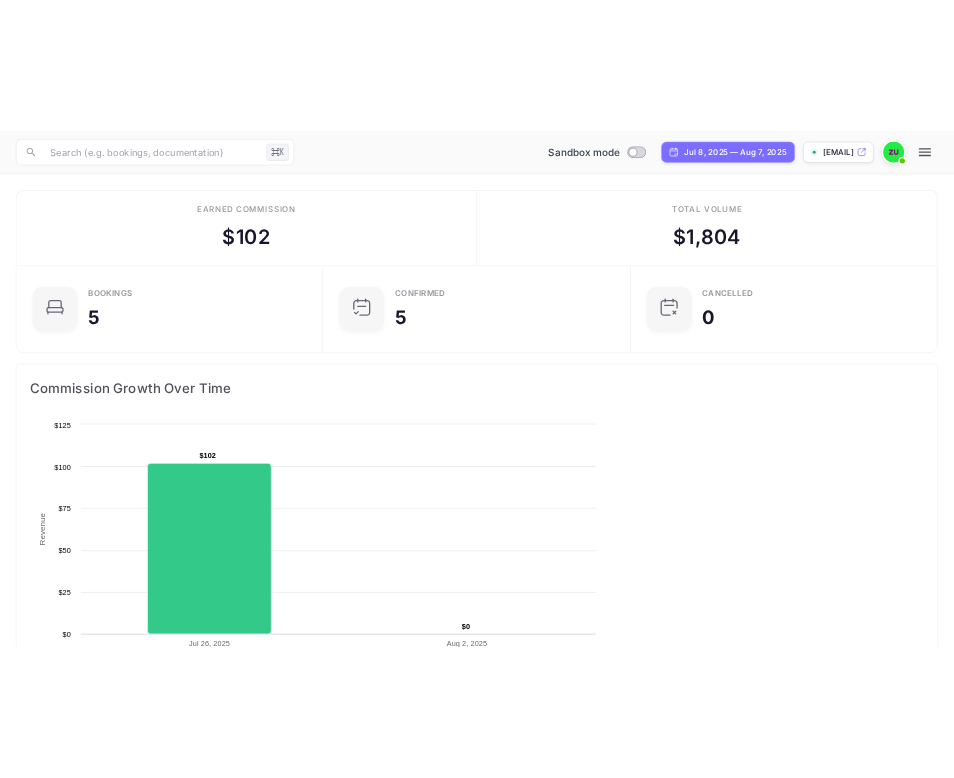 scroll, scrollTop: 1, scrollLeft: 1, axis: both 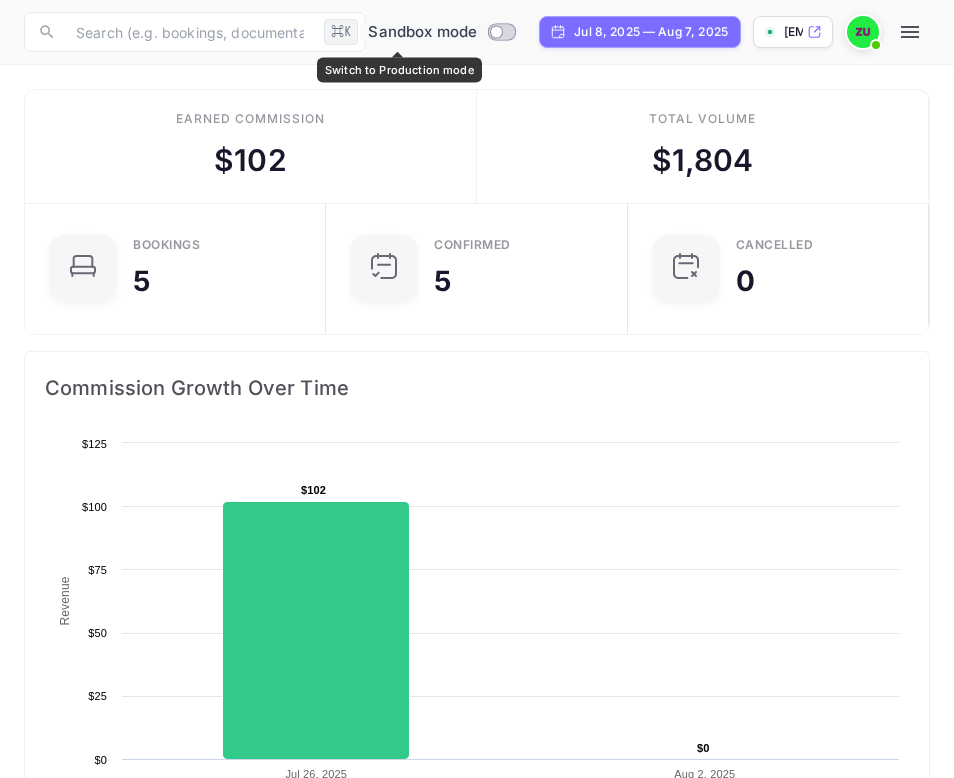 click at bounding box center (497, 31) 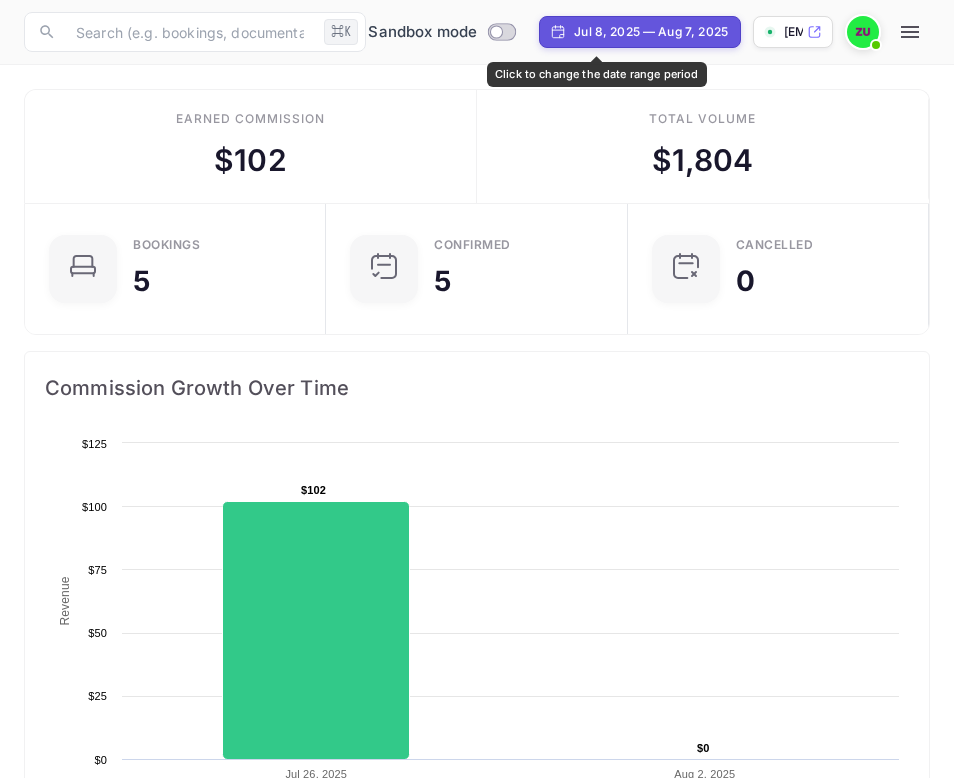 click on "Jul 8, 2025 — Aug 7, 2025" at bounding box center [651, 32] 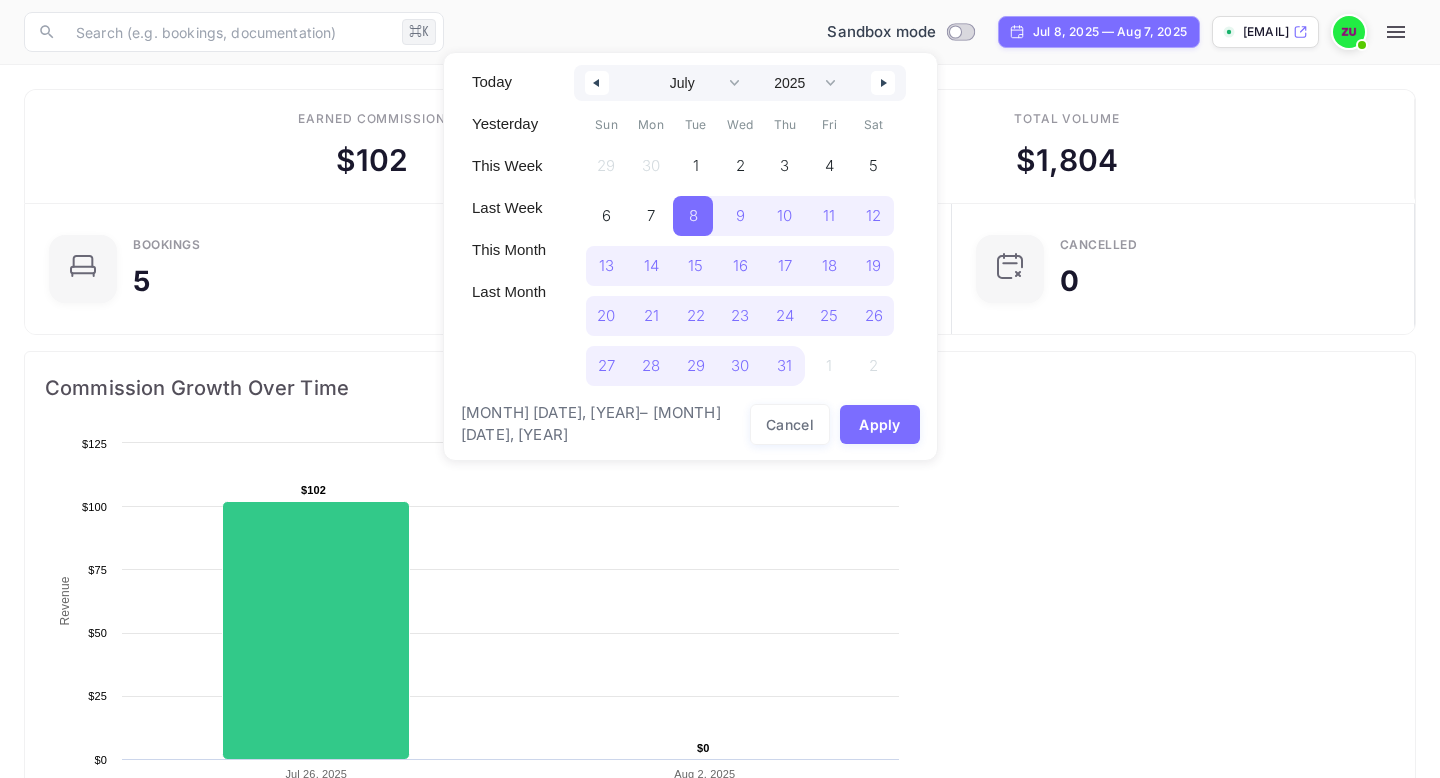 scroll, scrollTop: 1, scrollLeft: 1, axis: both 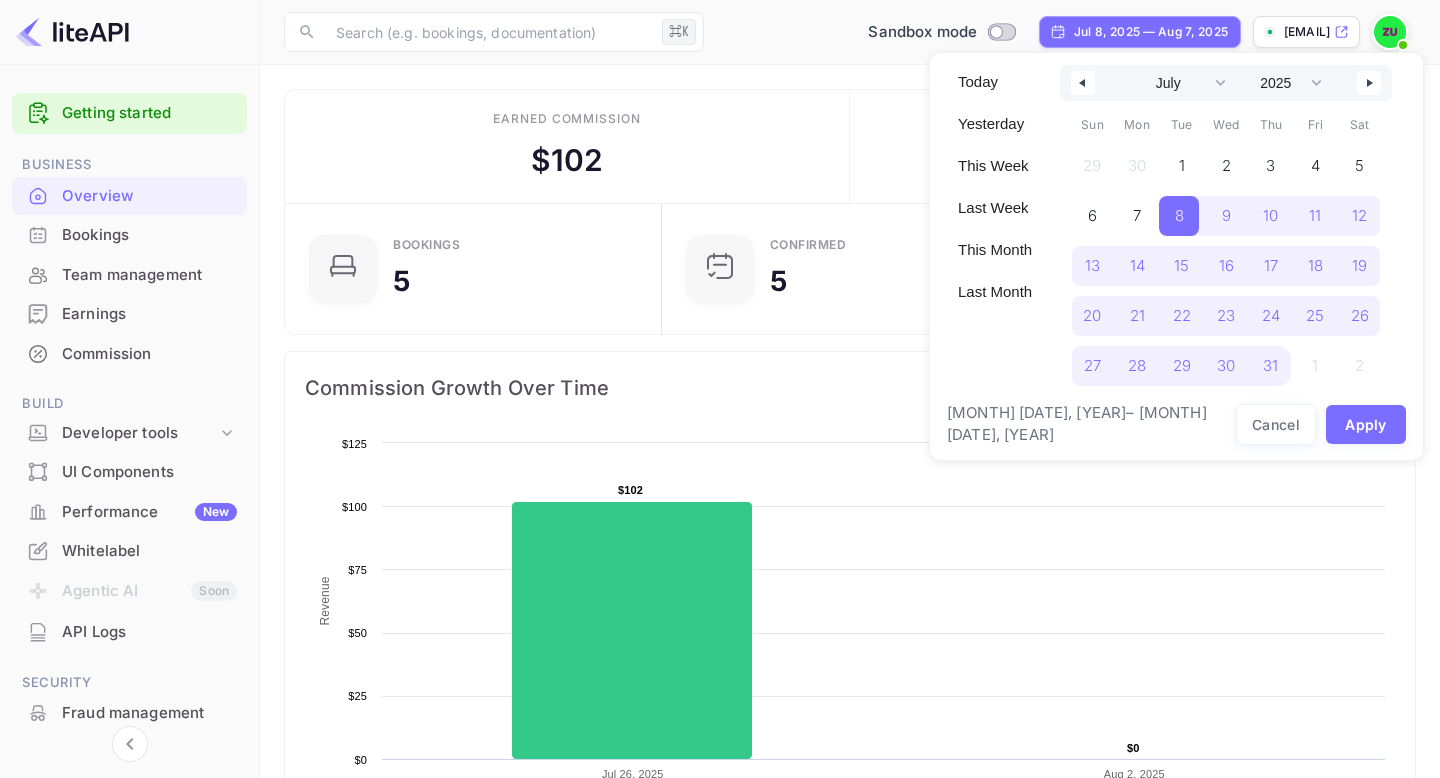 click at bounding box center (1372, 83) 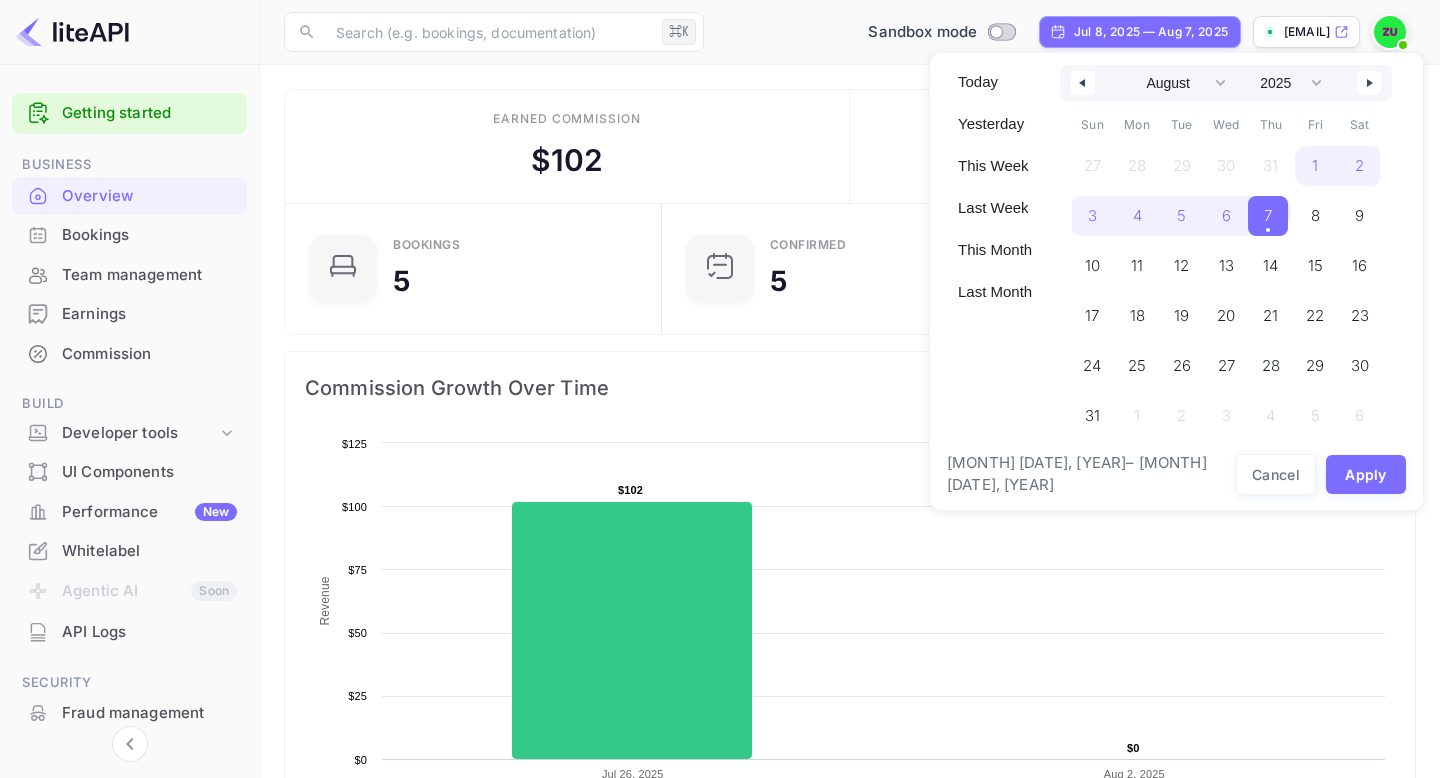 click at bounding box center [1080, 83] 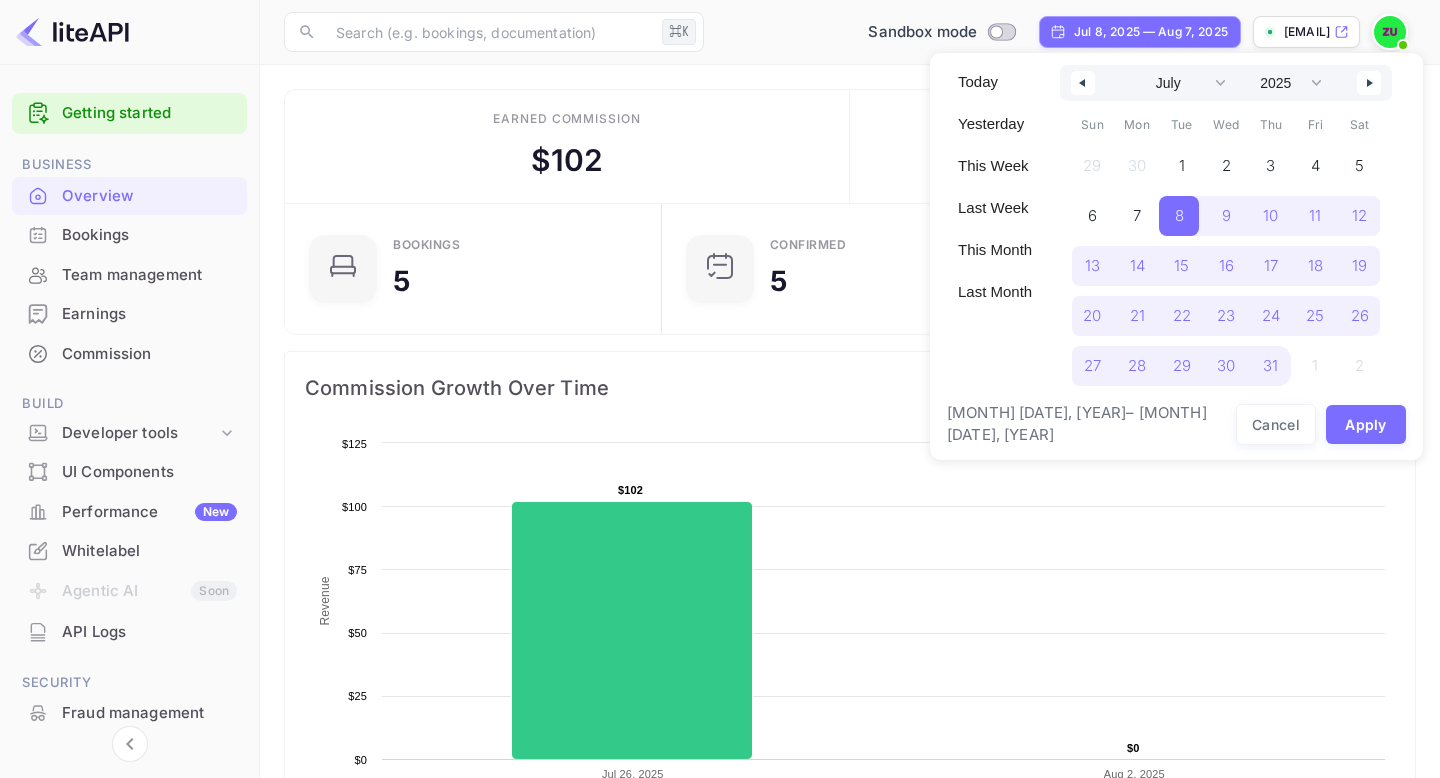 click at bounding box center [720, 389] 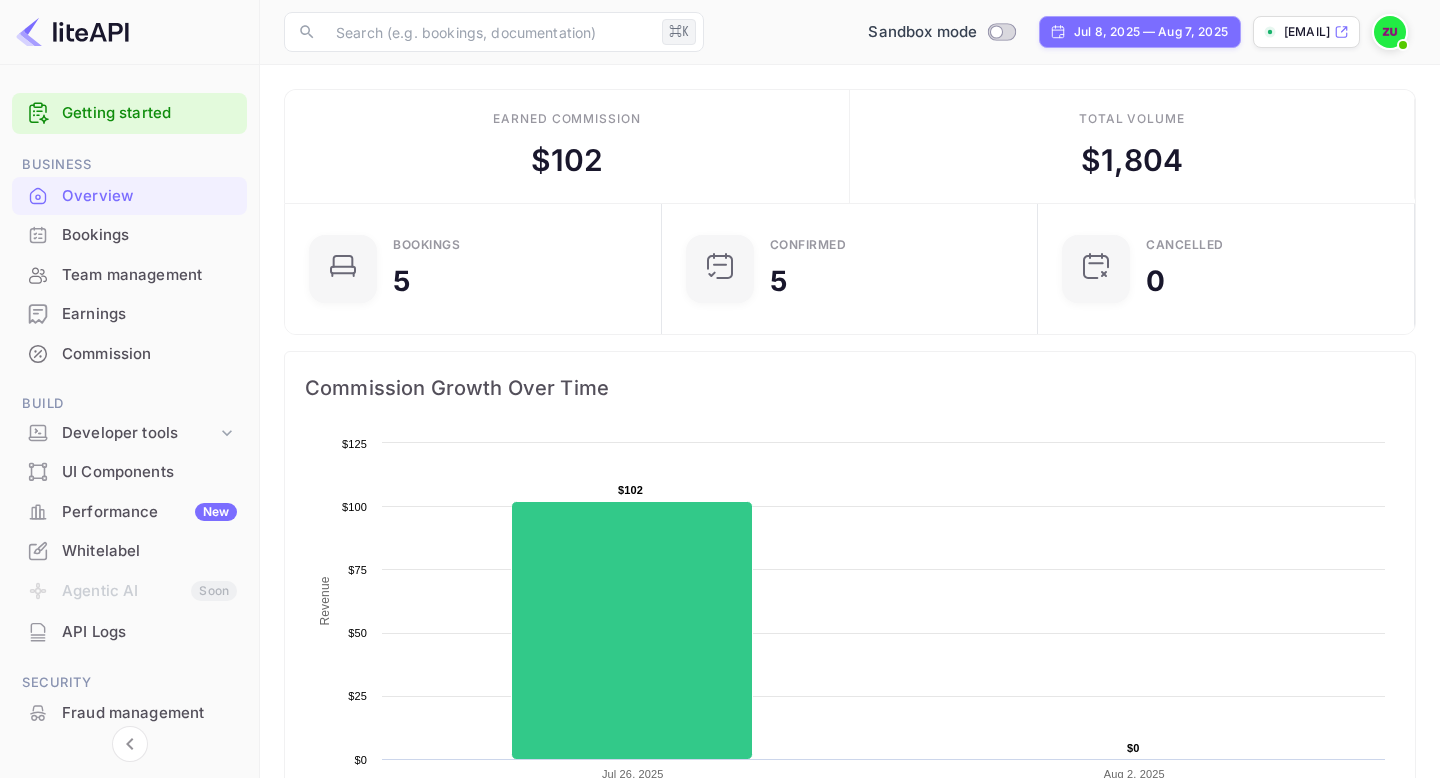 click on "Performance New" at bounding box center [149, 512] 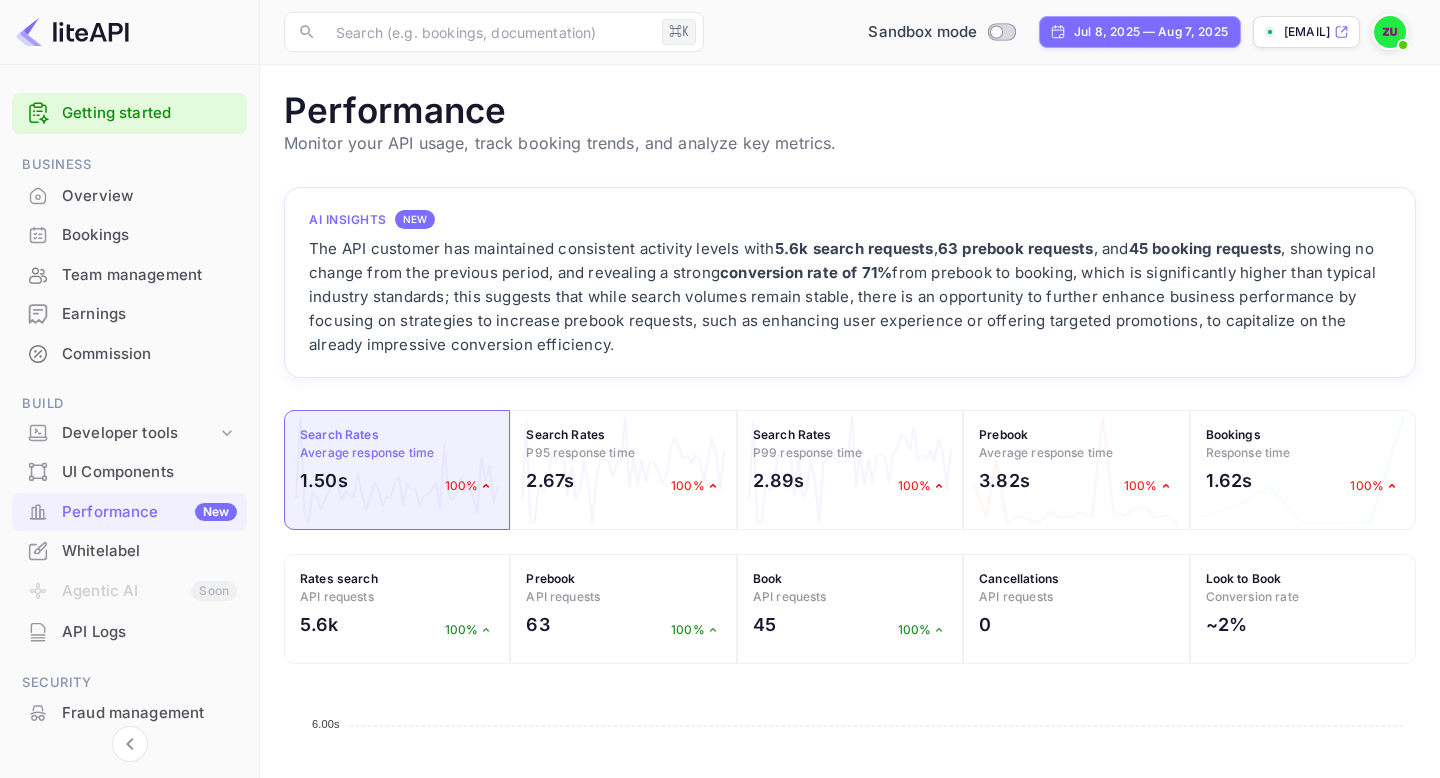 scroll, scrollTop: 1, scrollLeft: 1, axis: both 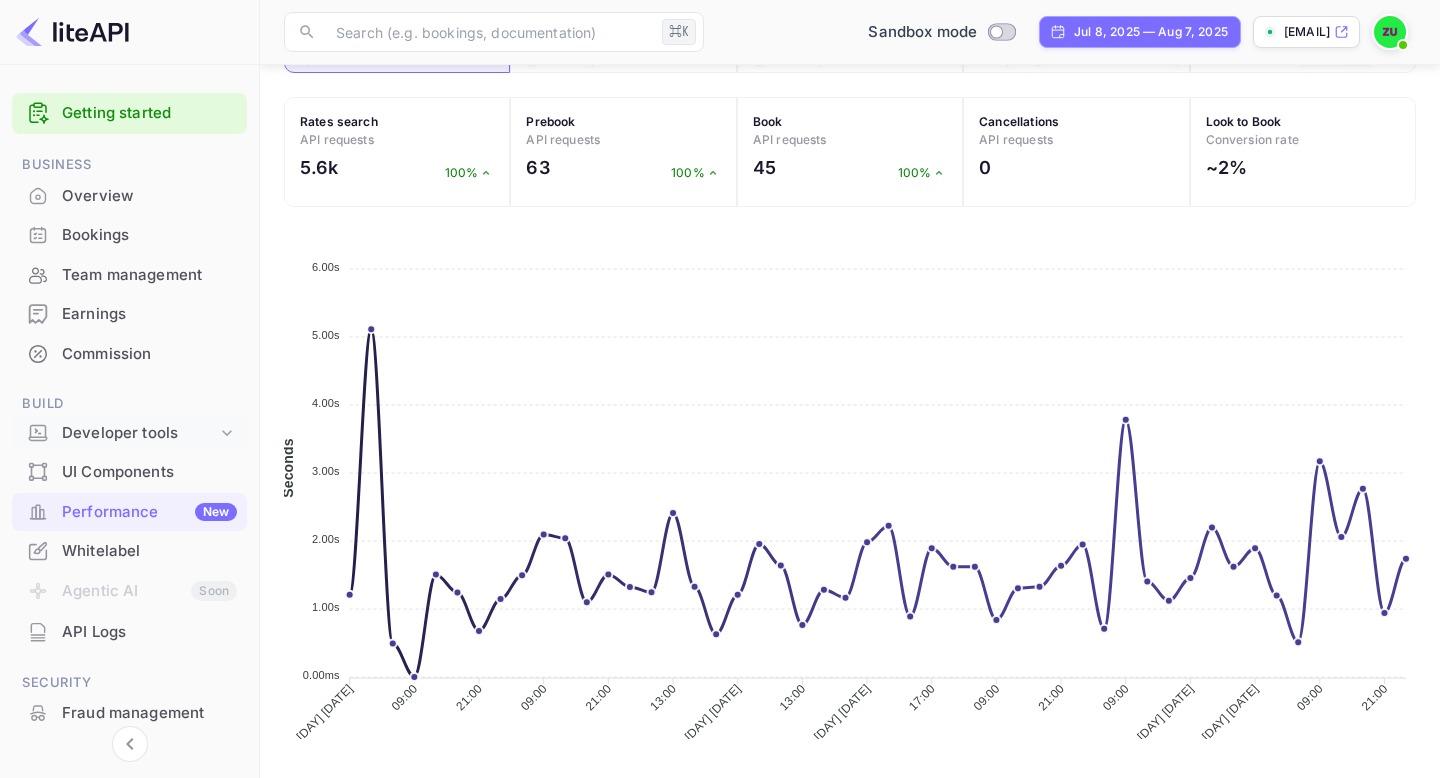 click on "Developer tools" at bounding box center [139, 433] 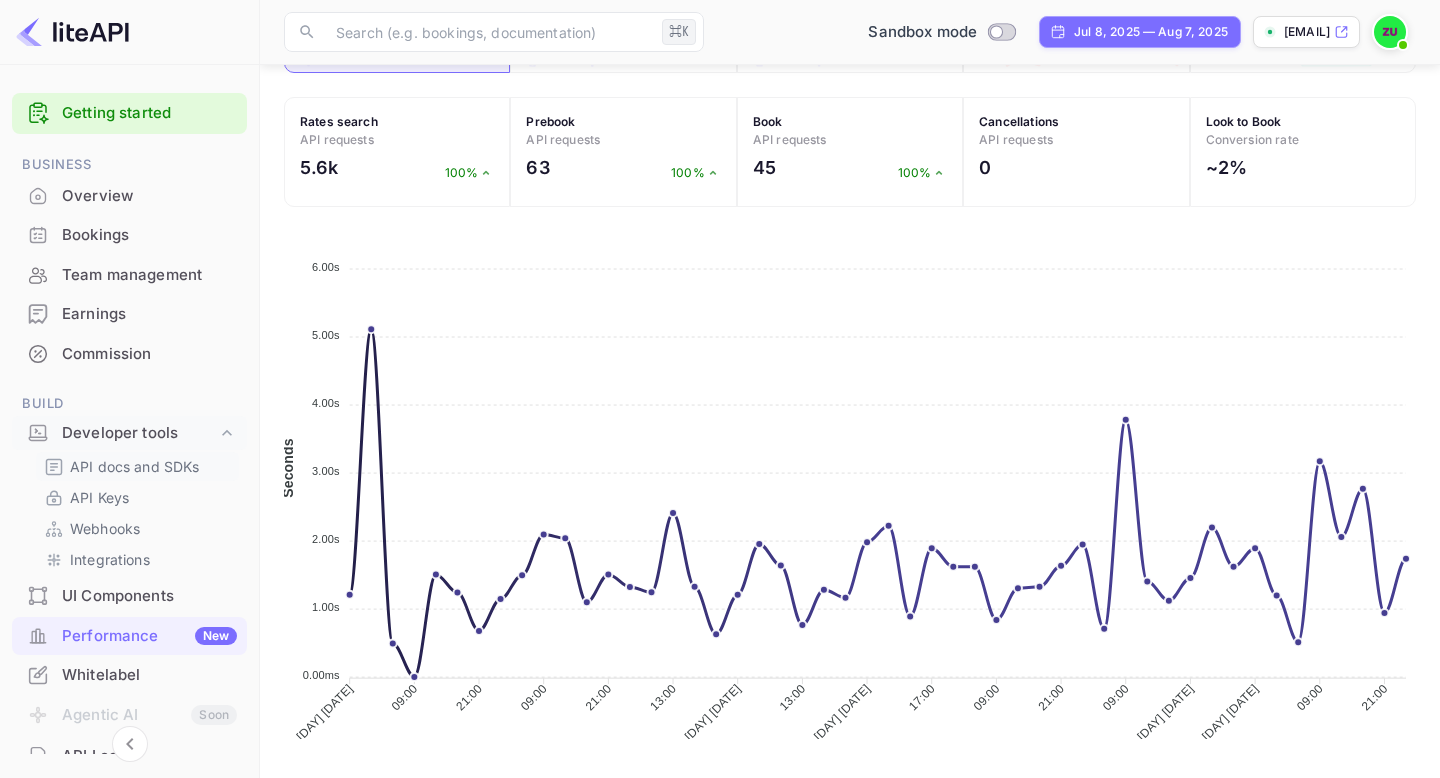 click on "API docs and SDKs" at bounding box center (135, 466) 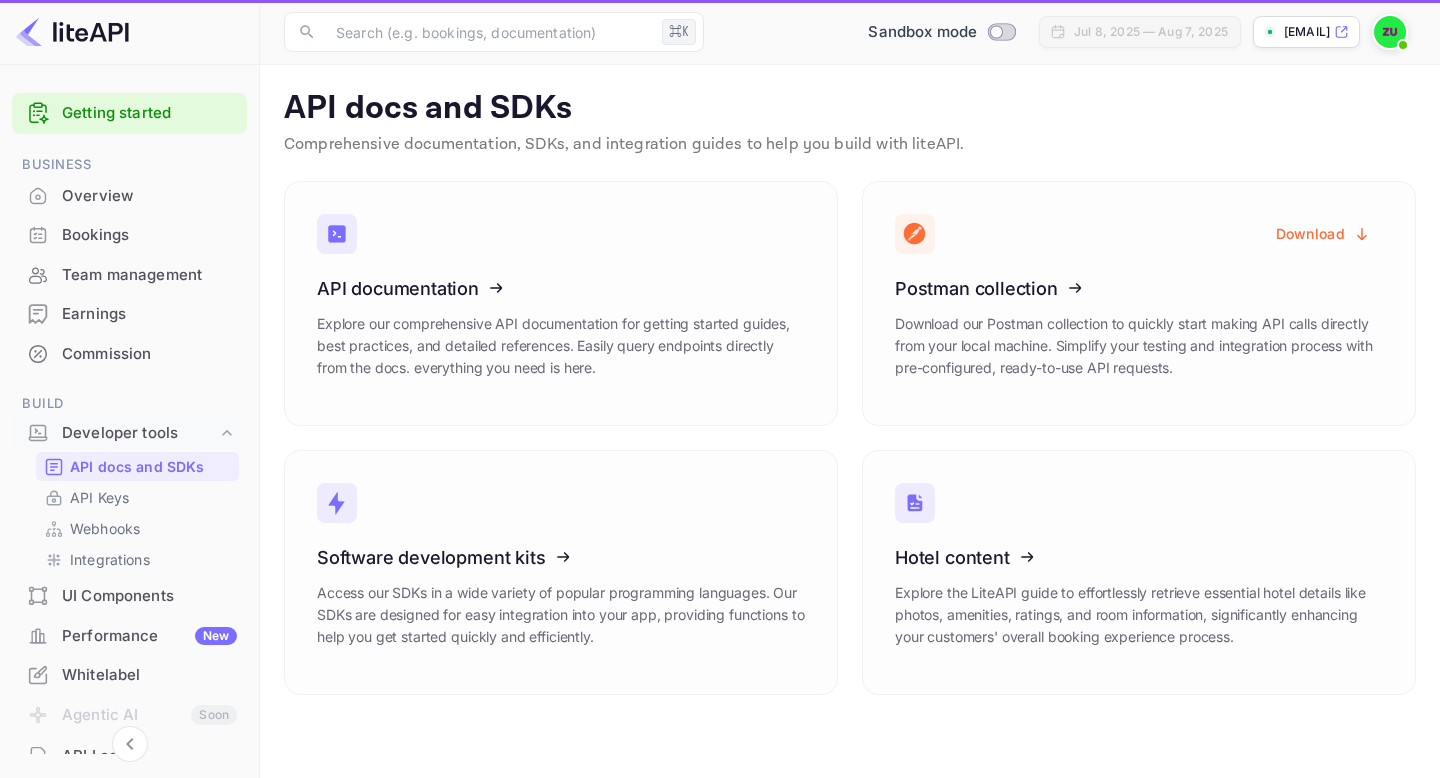 scroll, scrollTop: 0, scrollLeft: 0, axis: both 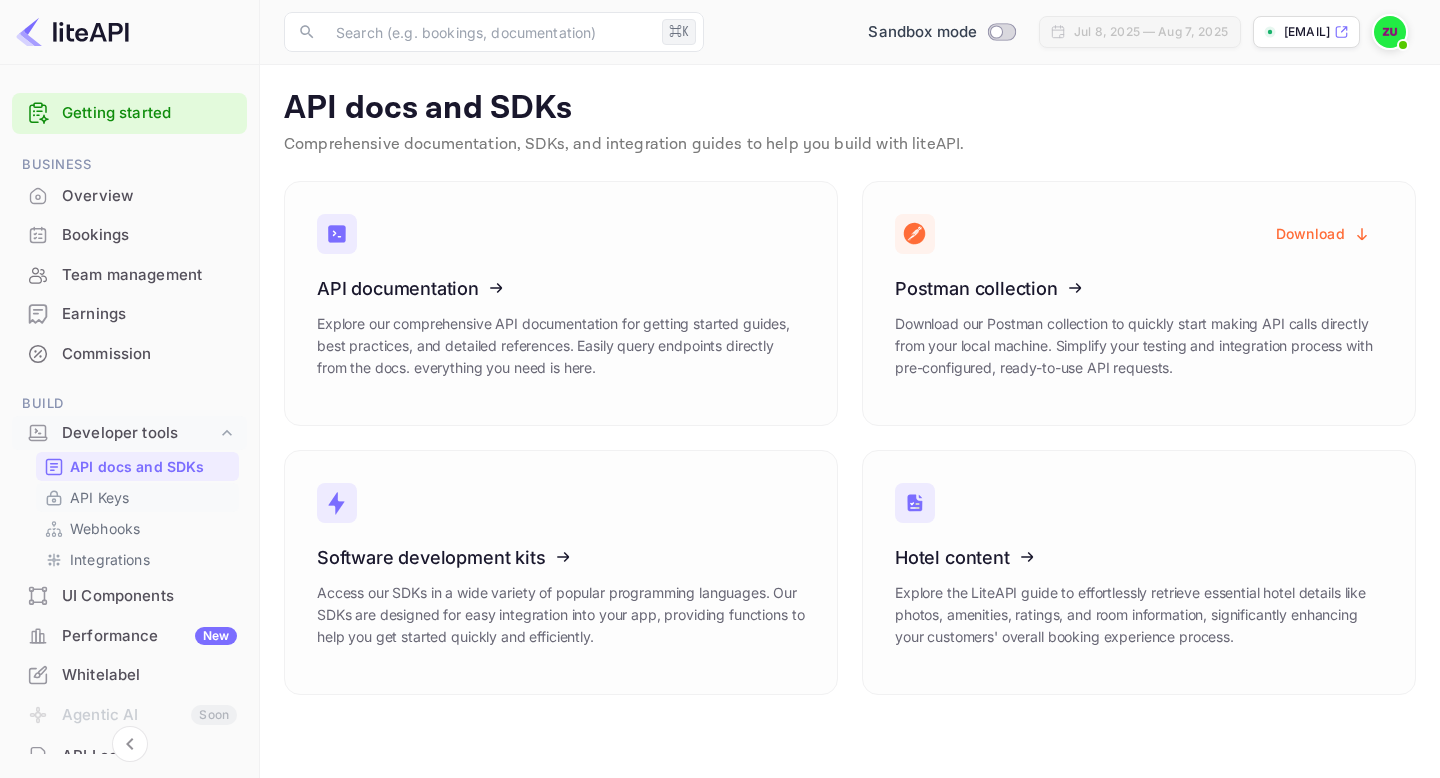 click on "API Keys" at bounding box center [99, 497] 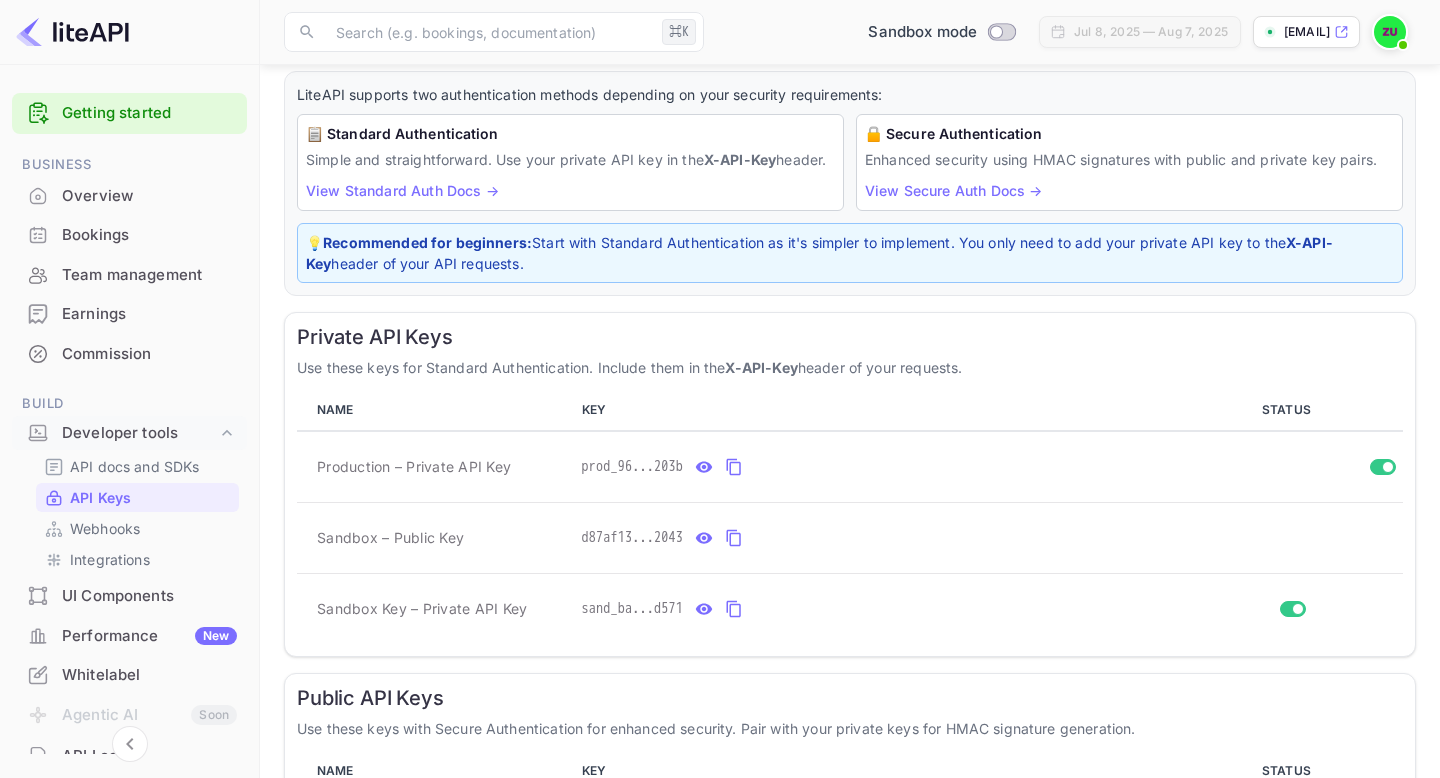scroll, scrollTop: 0, scrollLeft: 0, axis: both 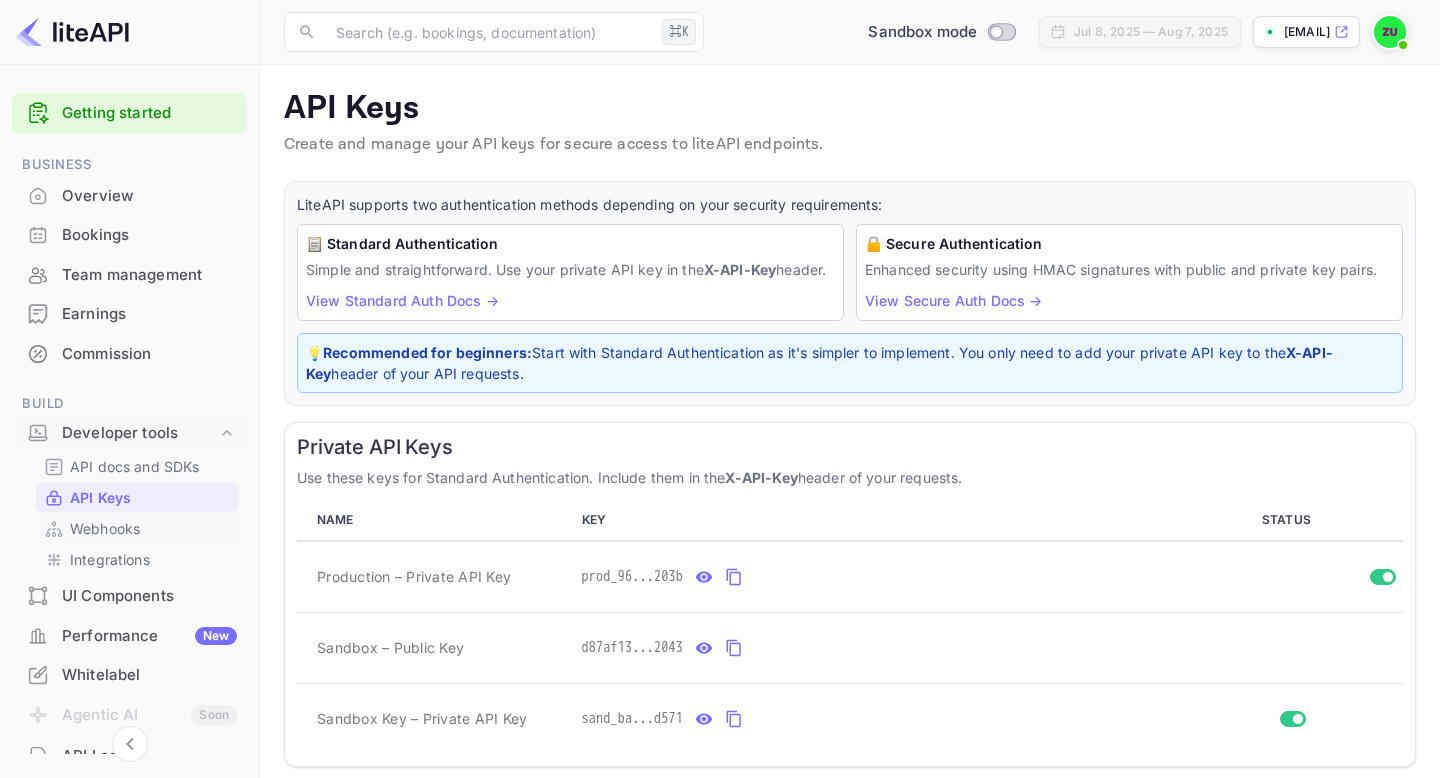 click on "Webhooks" at bounding box center [137, 528] 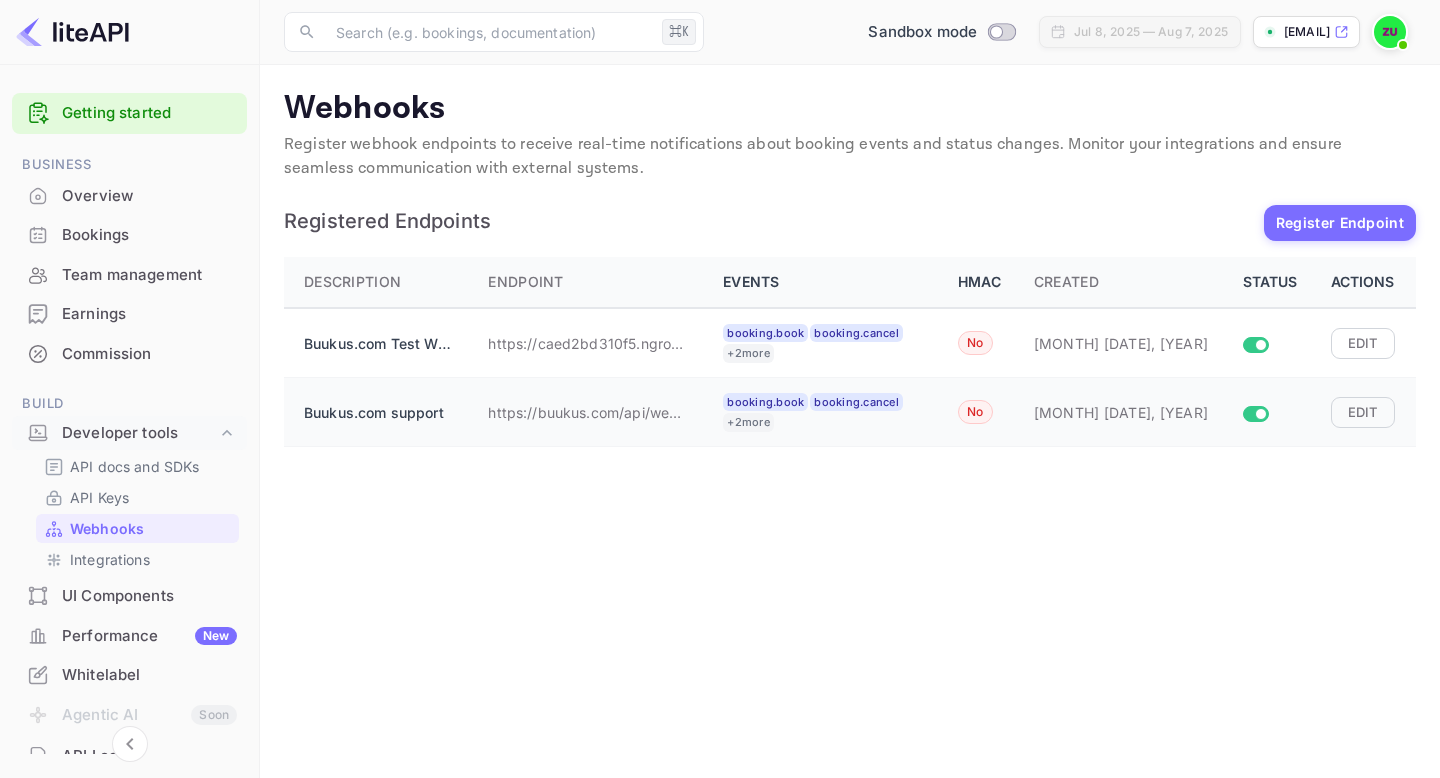 click on "https://buukus.com/api/webhook" at bounding box center [589, 412] 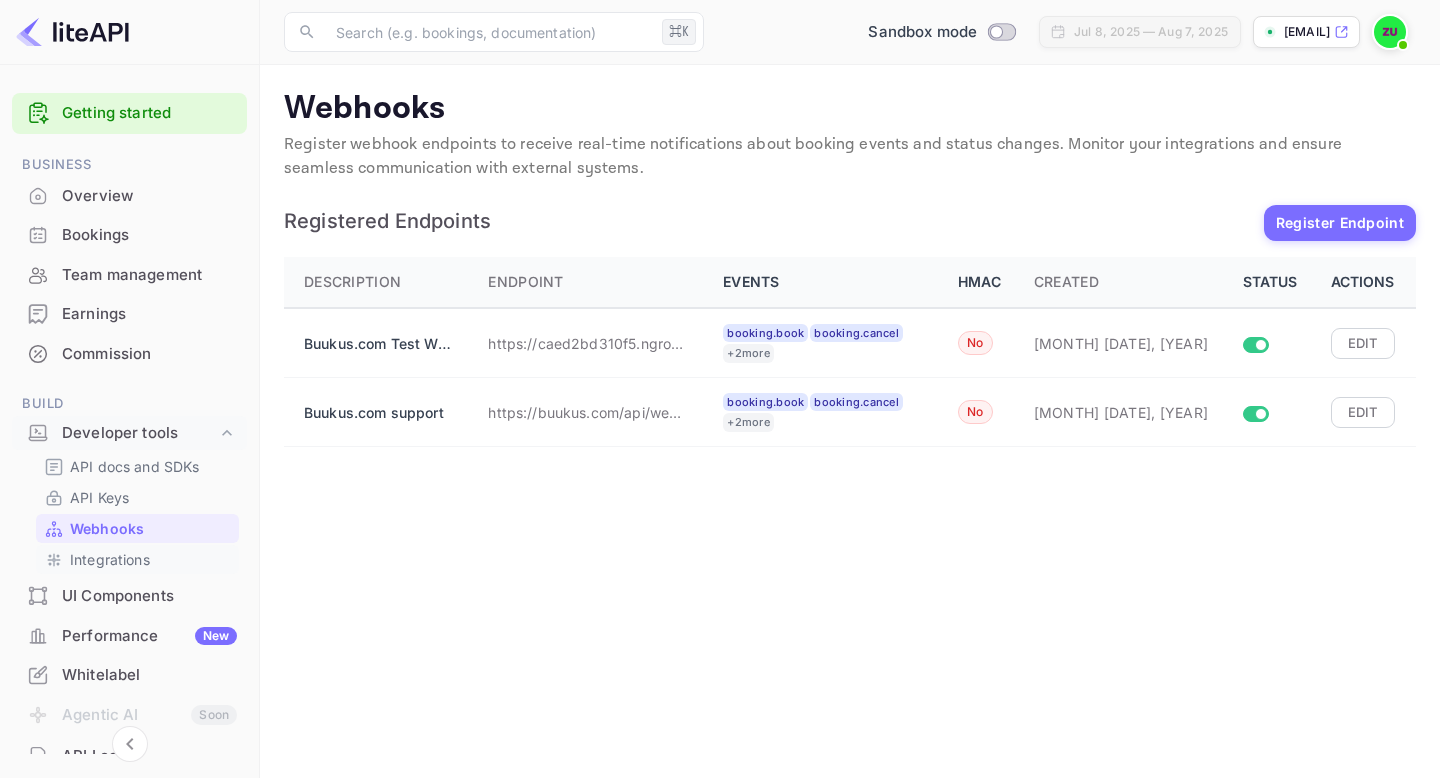 click on "Integrations" at bounding box center [110, 559] 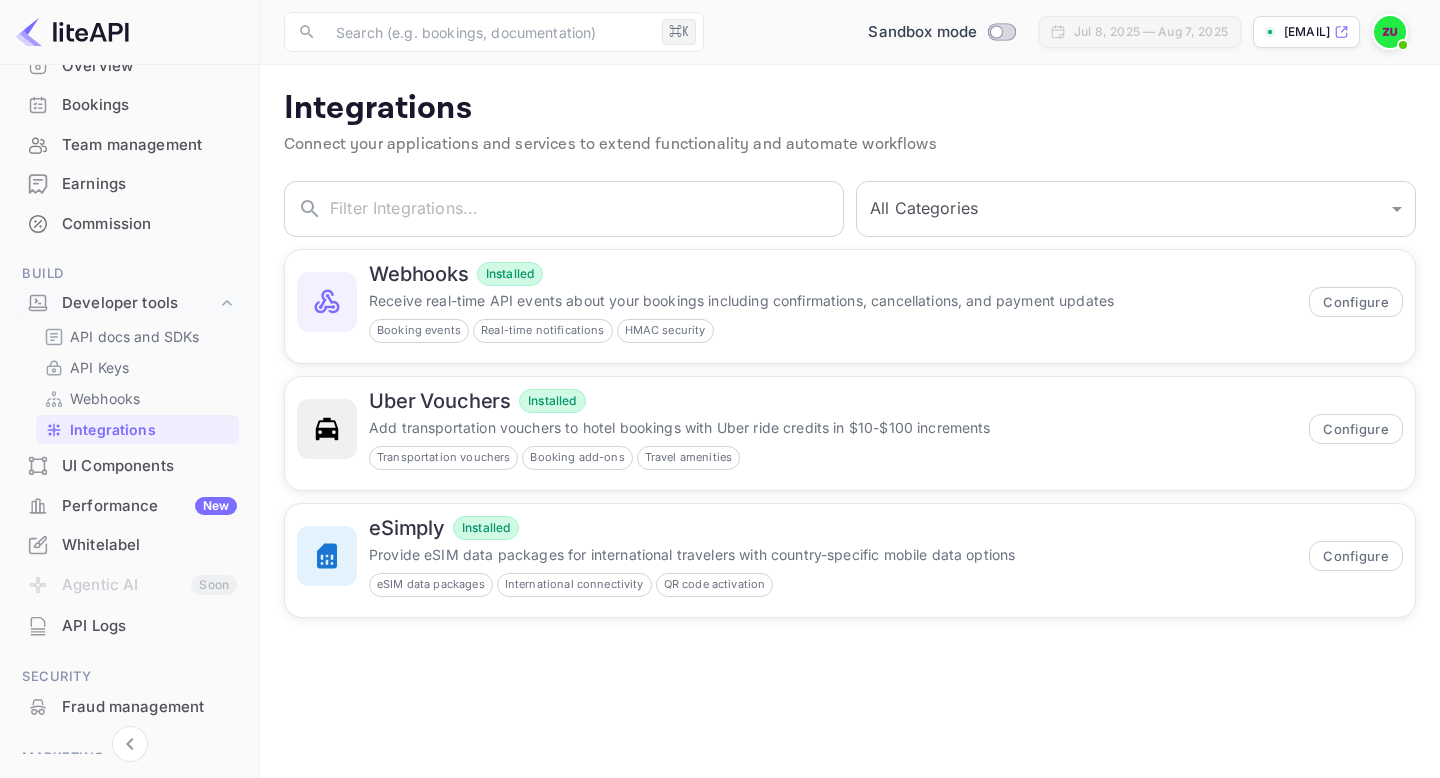 scroll, scrollTop: 270, scrollLeft: 0, axis: vertical 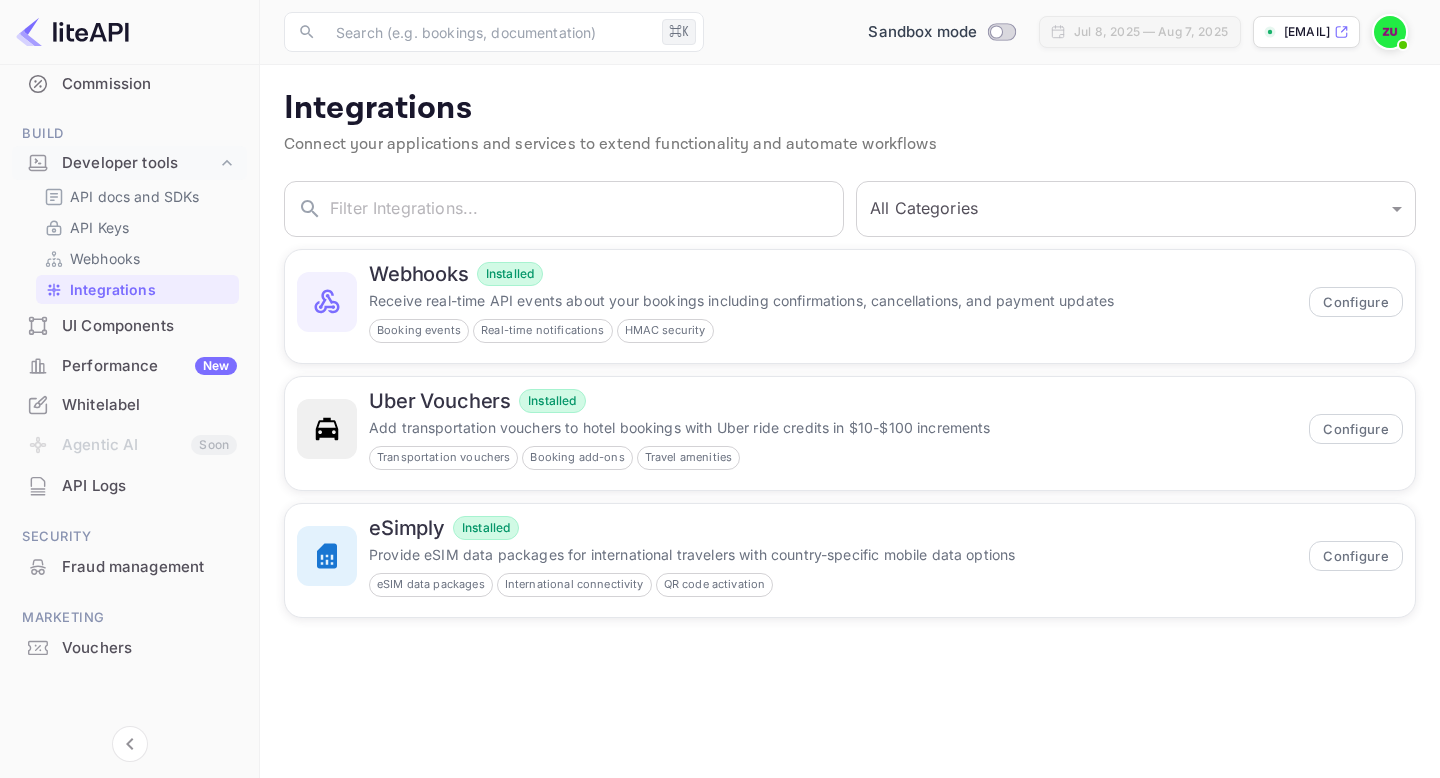 click on "Whitelabel" at bounding box center [149, 405] 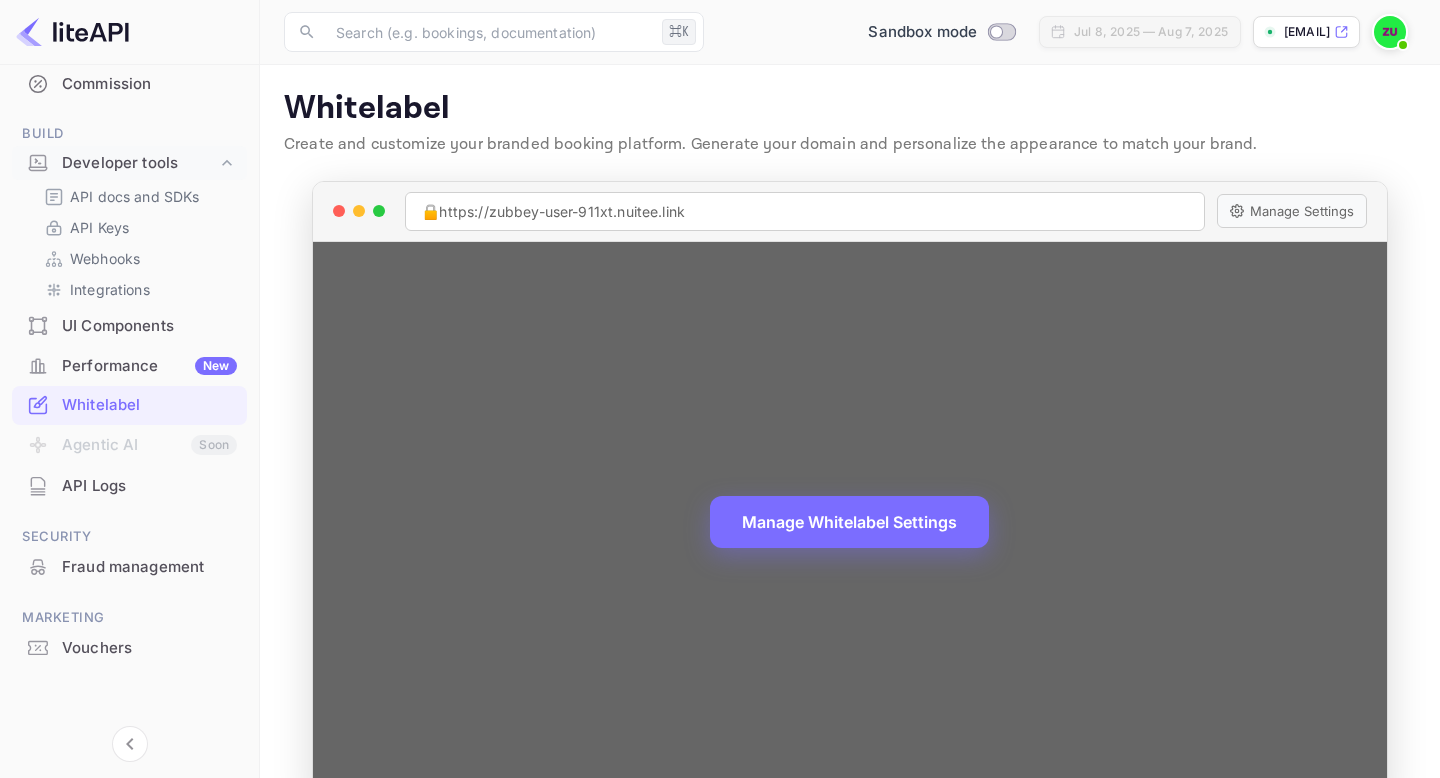 scroll, scrollTop: 49, scrollLeft: 0, axis: vertical 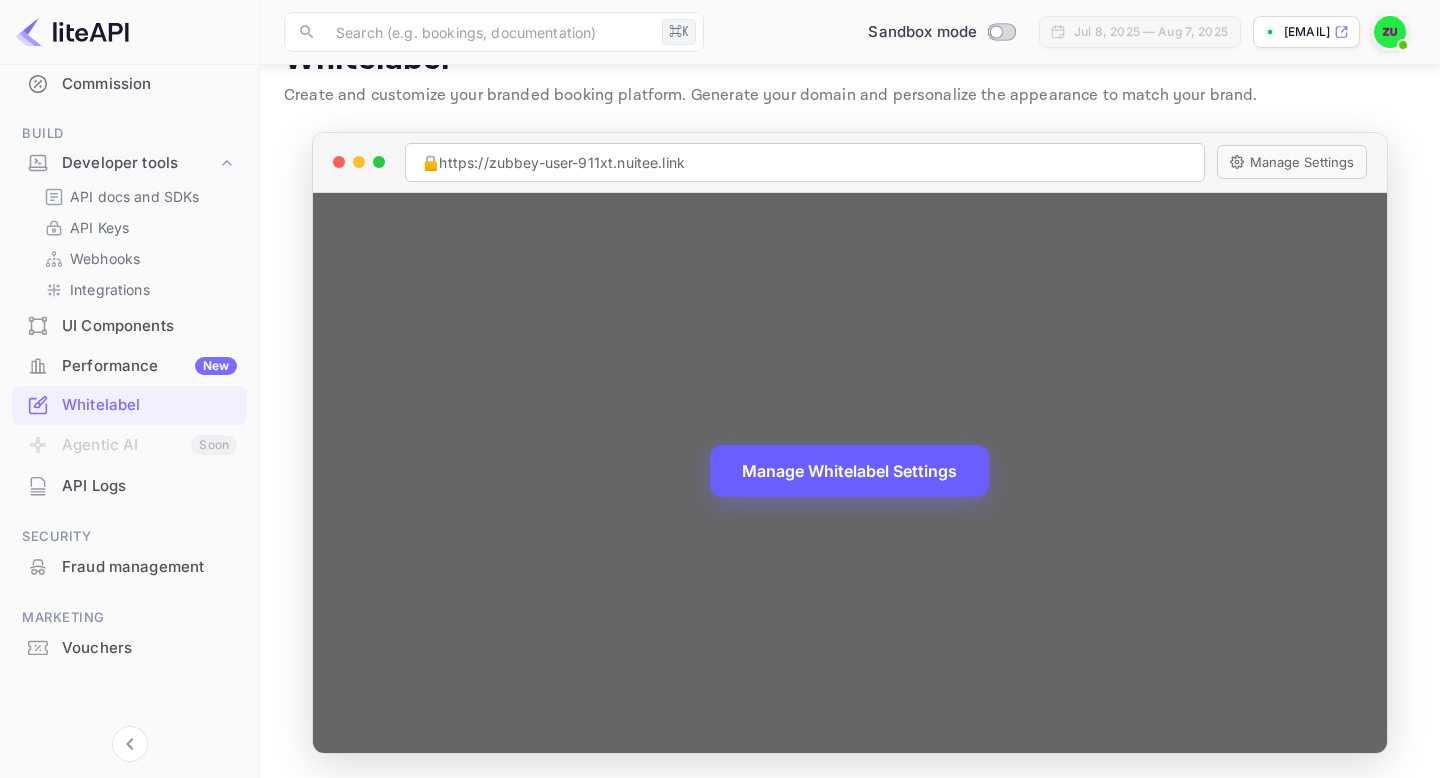 click on "Manage Whitelabel Settings" at bounding box center [849, 471] 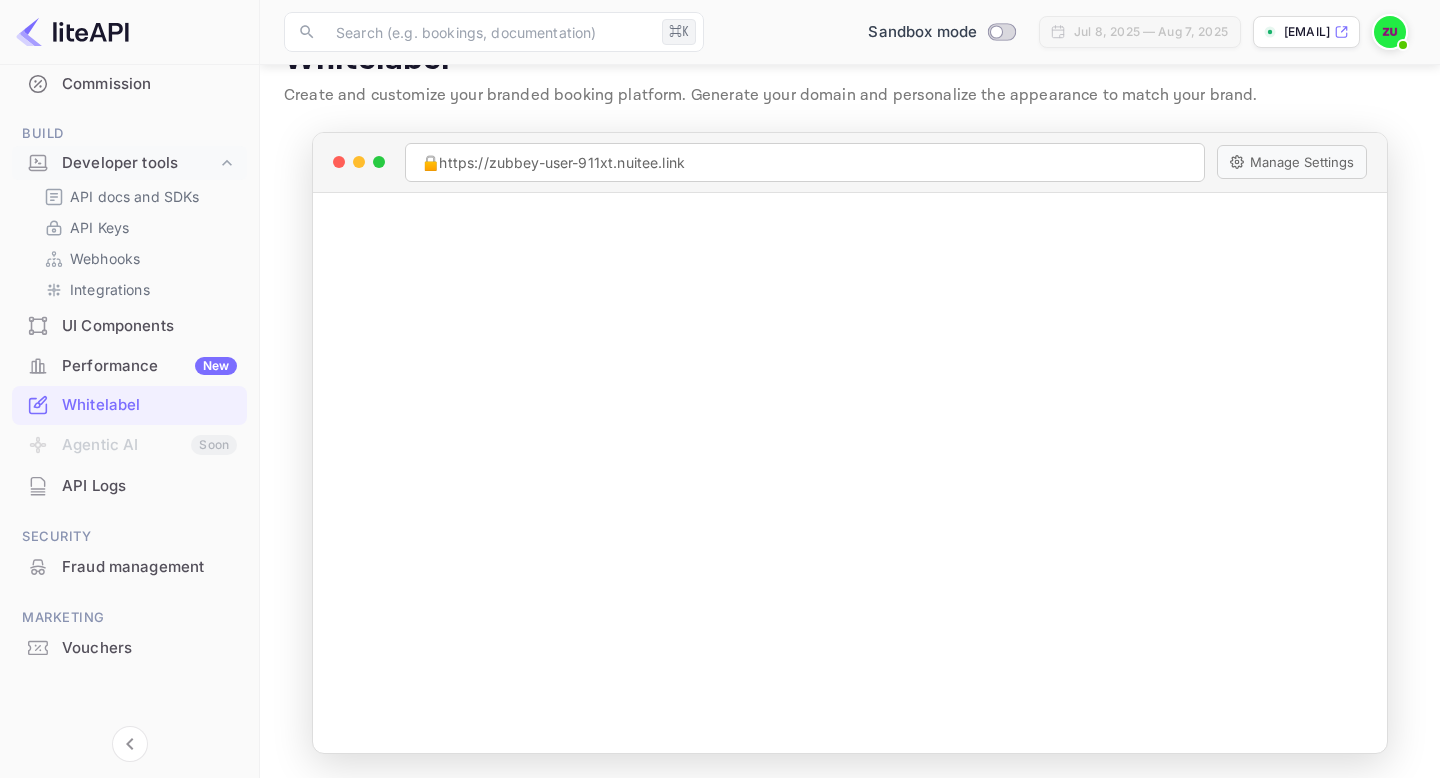 scroll, scrollTop: 0, scrollLeft: 0, axis: both 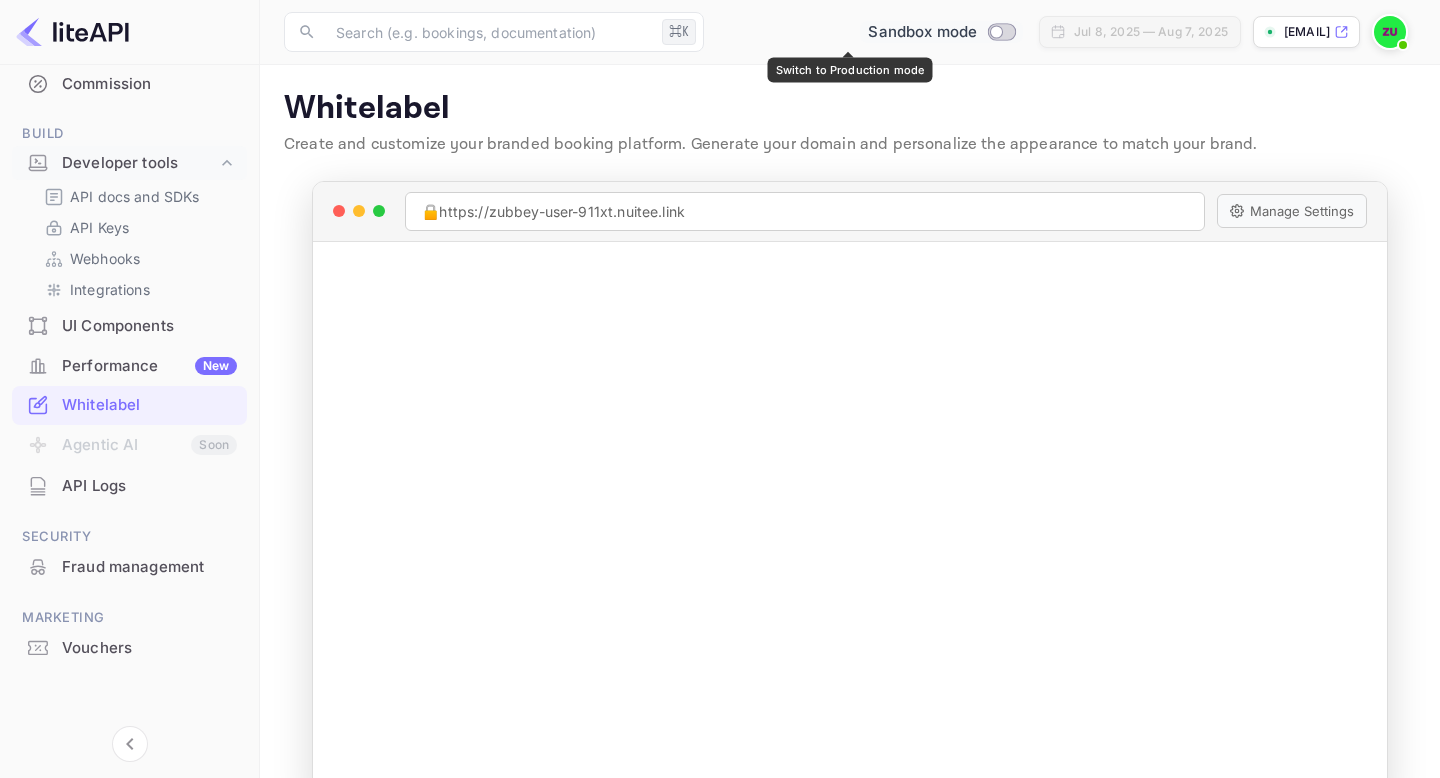 click at bounding box center (997, 31) 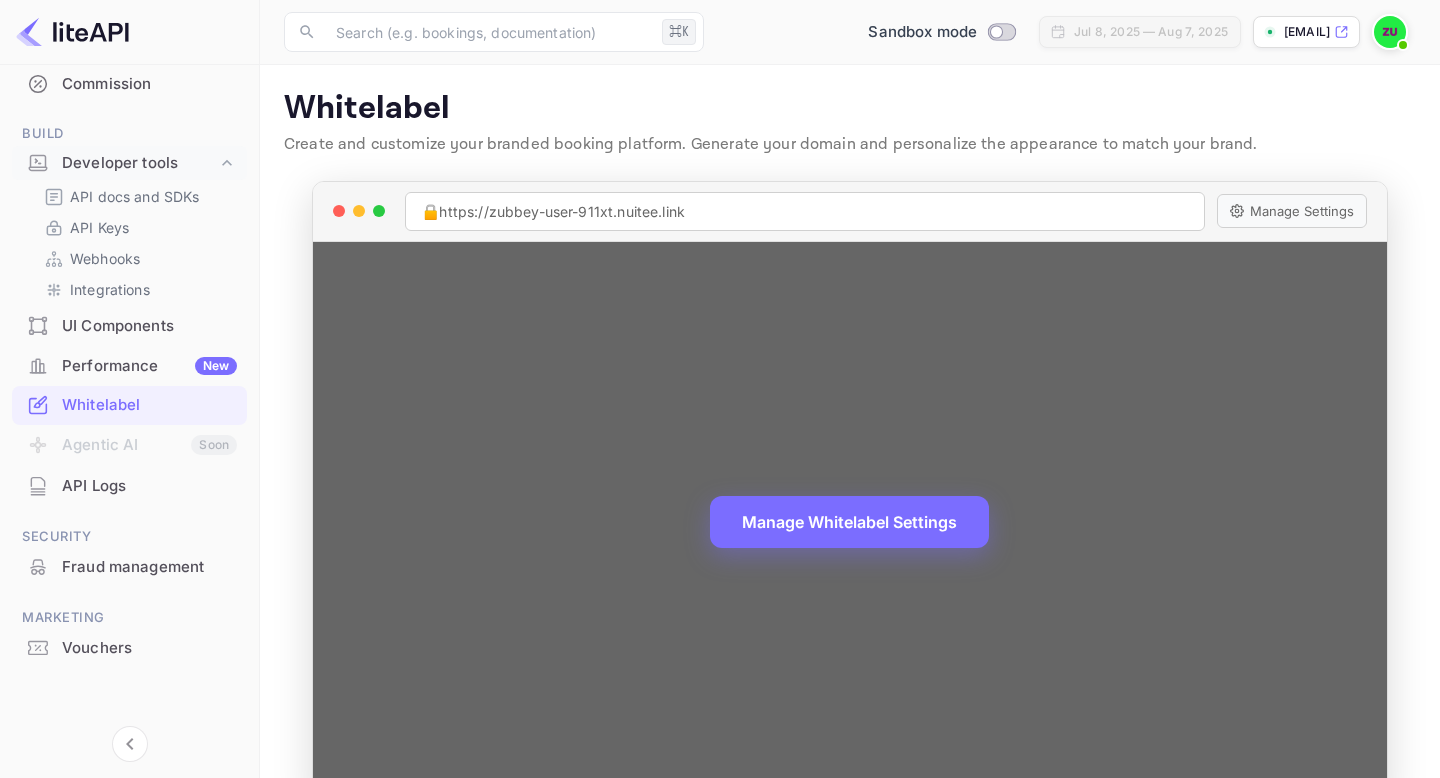 scroll, scrollTop: 49, scrollLeft: 0, axis: vertical 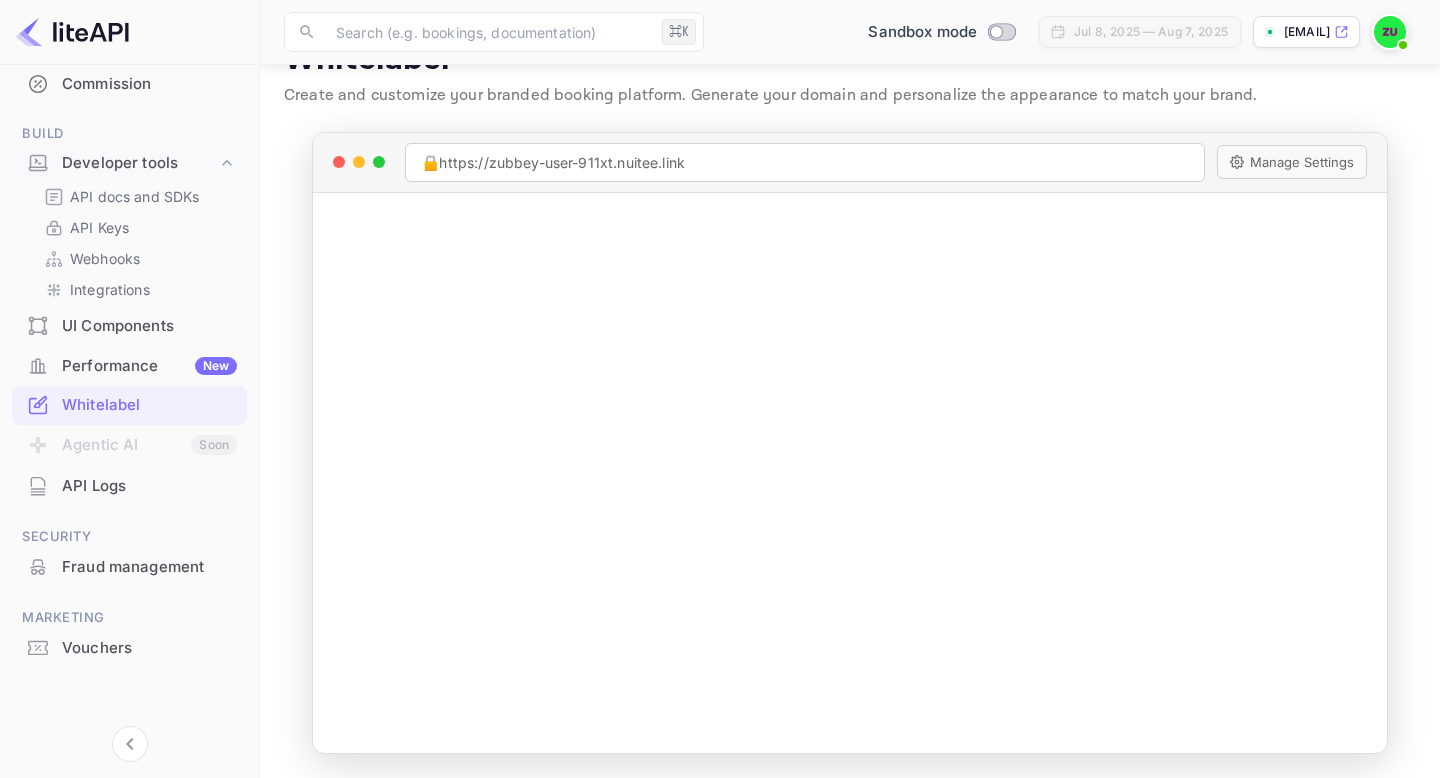 click on "API Logs" at bounding box center [149, 486] 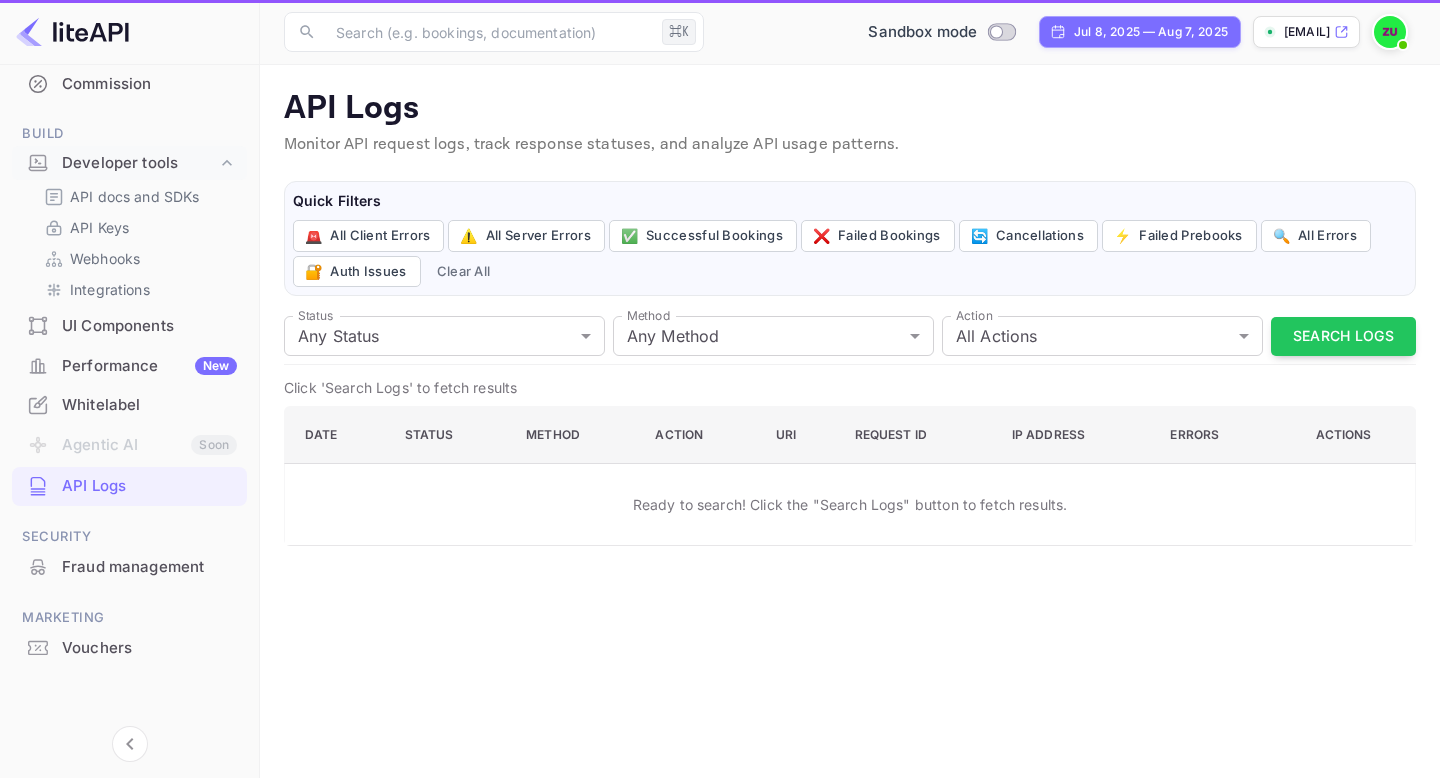 scroll, scrollTop: 0, scrollLeft: 0, axis: both 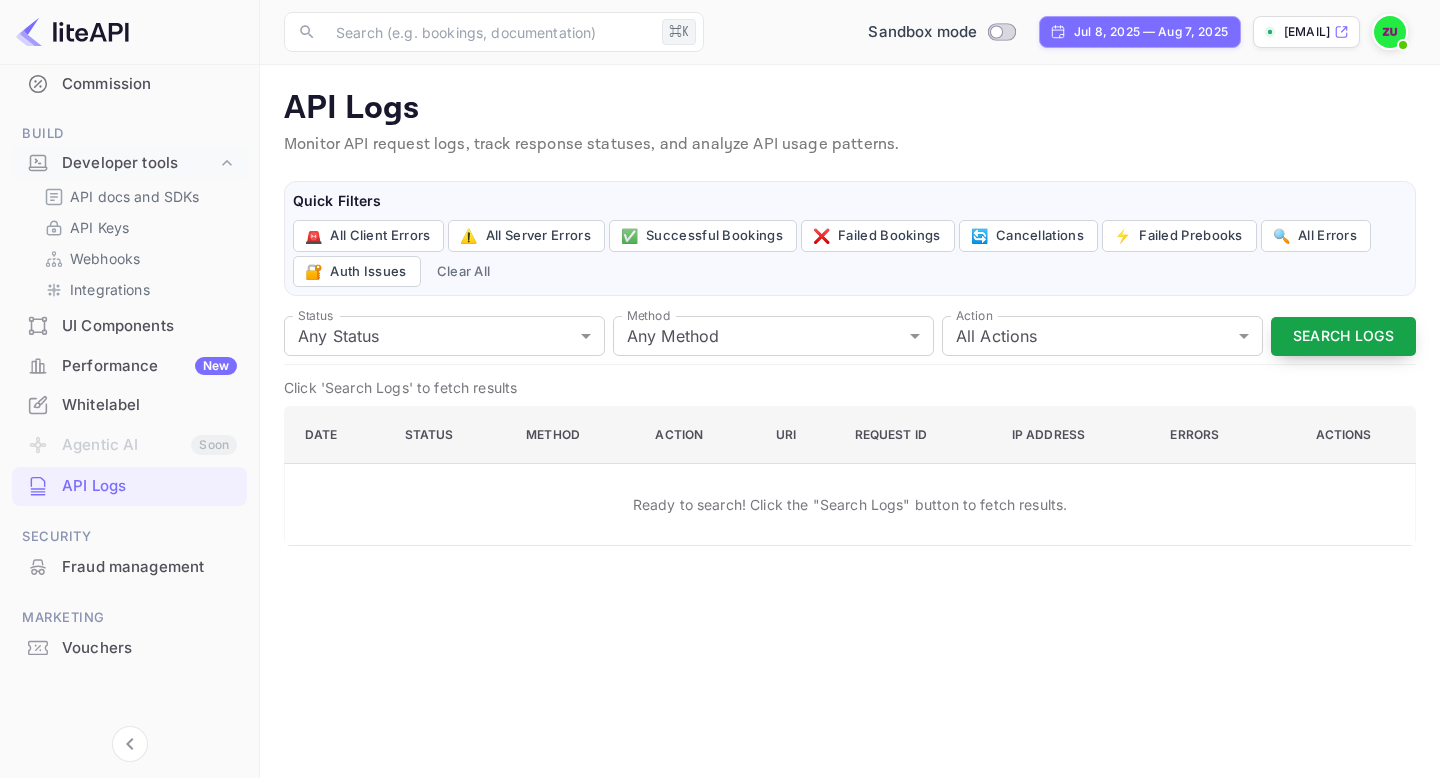 click on "Search Logs" at bounding box center [1343, 336] 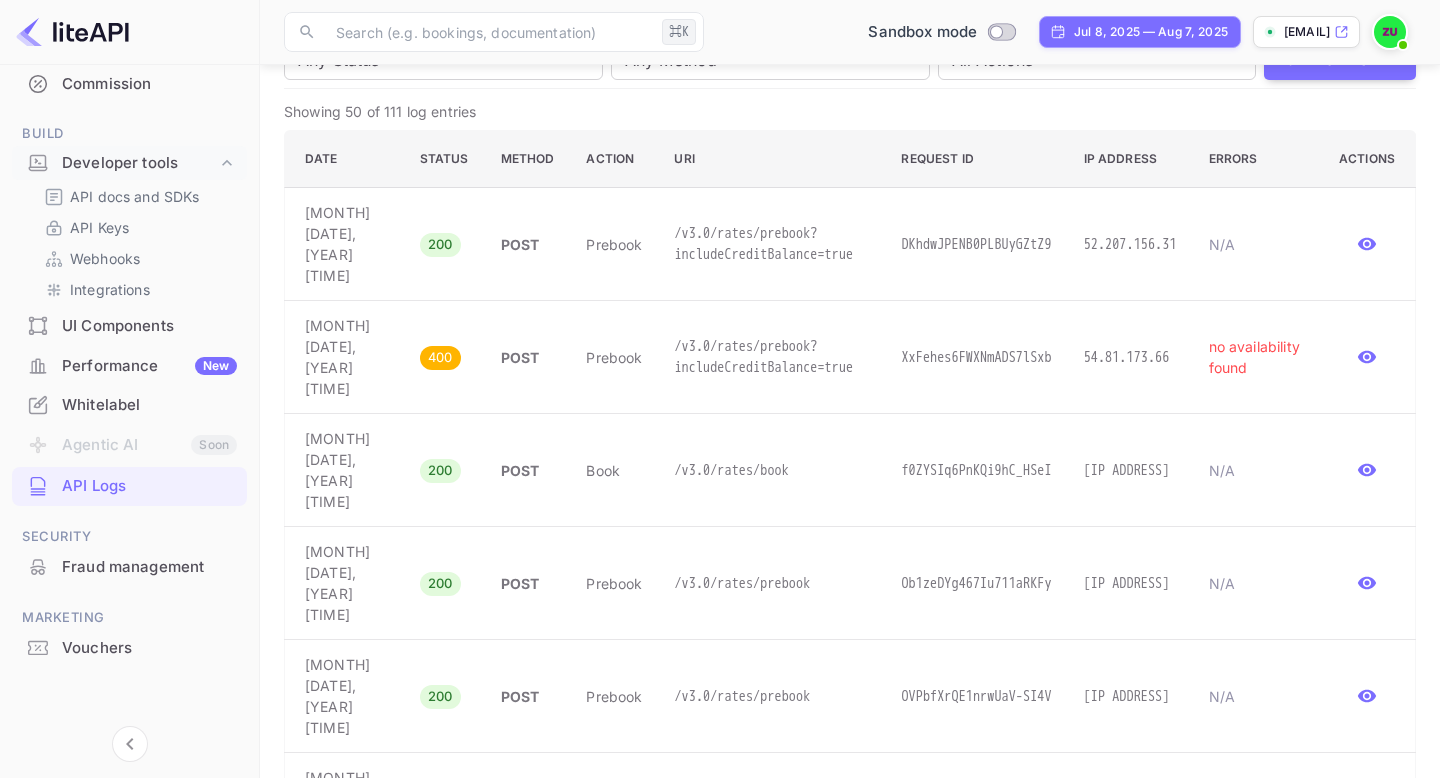 scroll, scrollTop: 590, scrollLeft: 0, axis: vertical 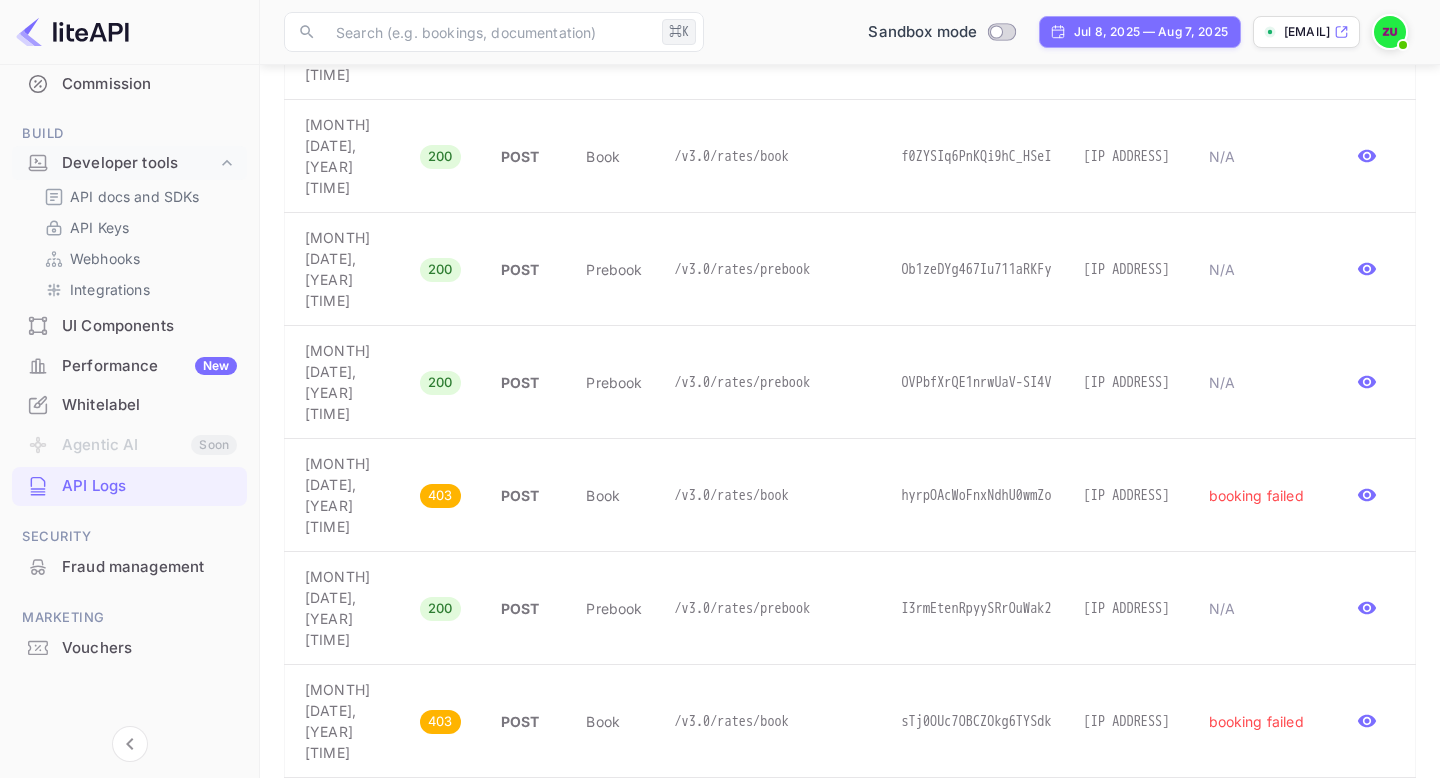 click on "Vouchers" at bounding box center (149, 648) 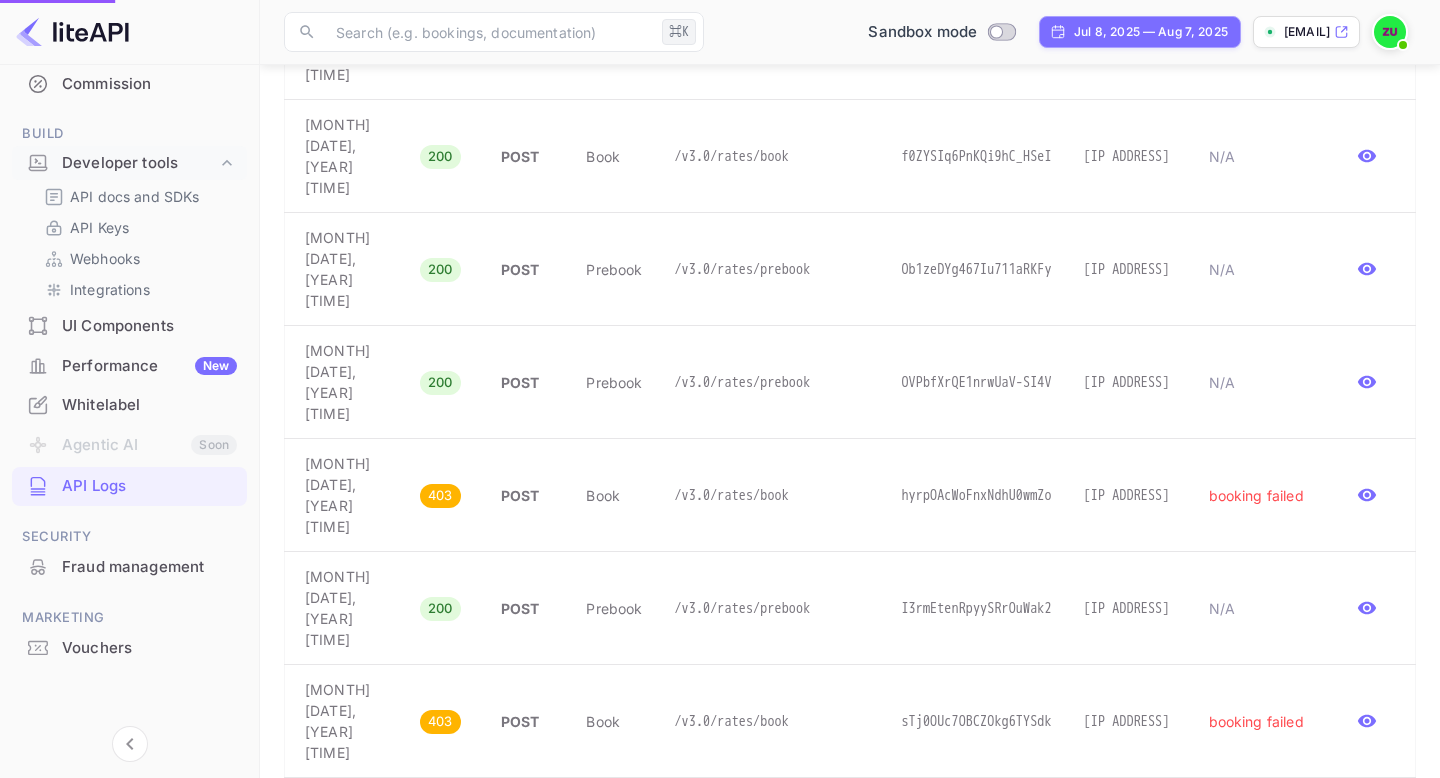 scroll, scrollTop: 0, scrollLeft: 0, axis: both 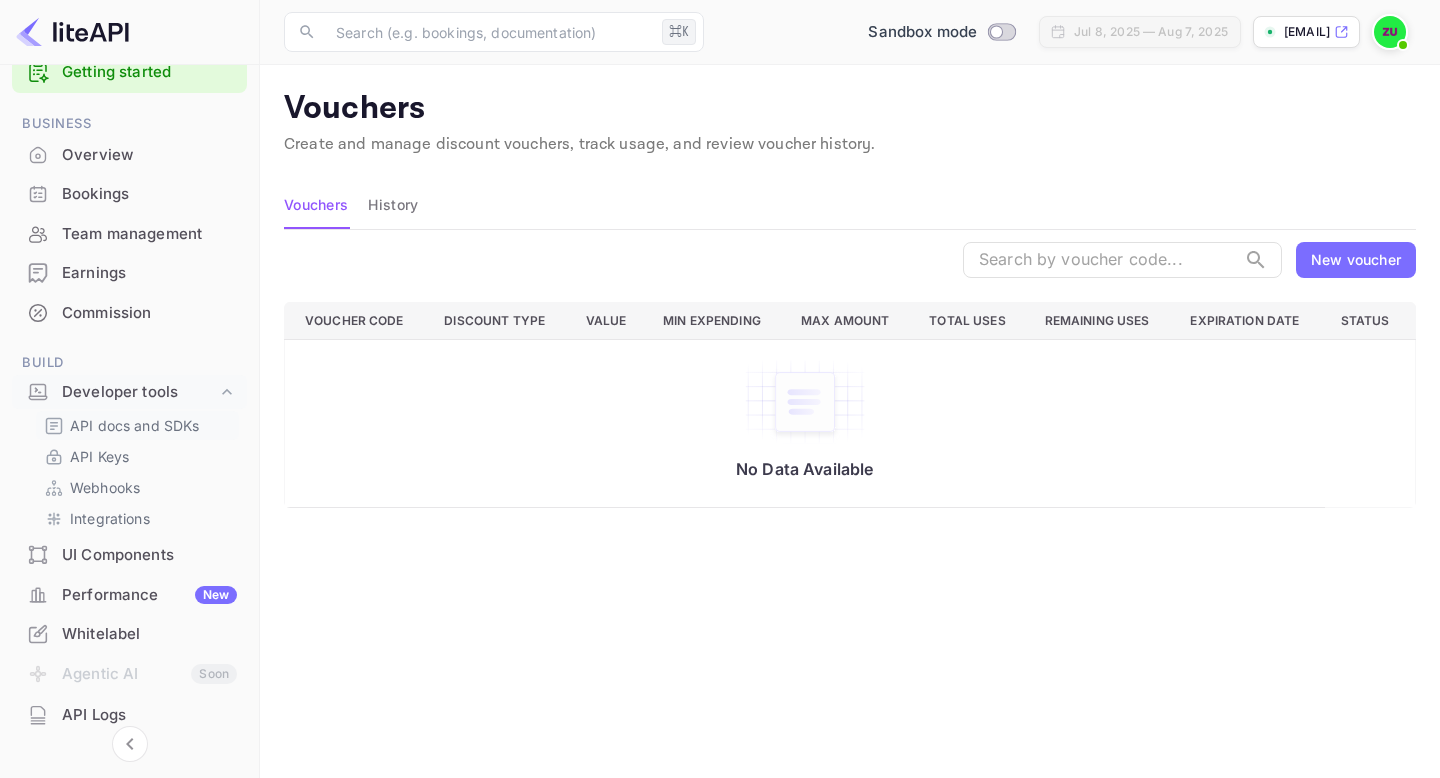 click on "API docs and SDKs" at bounding box center [135, 425] 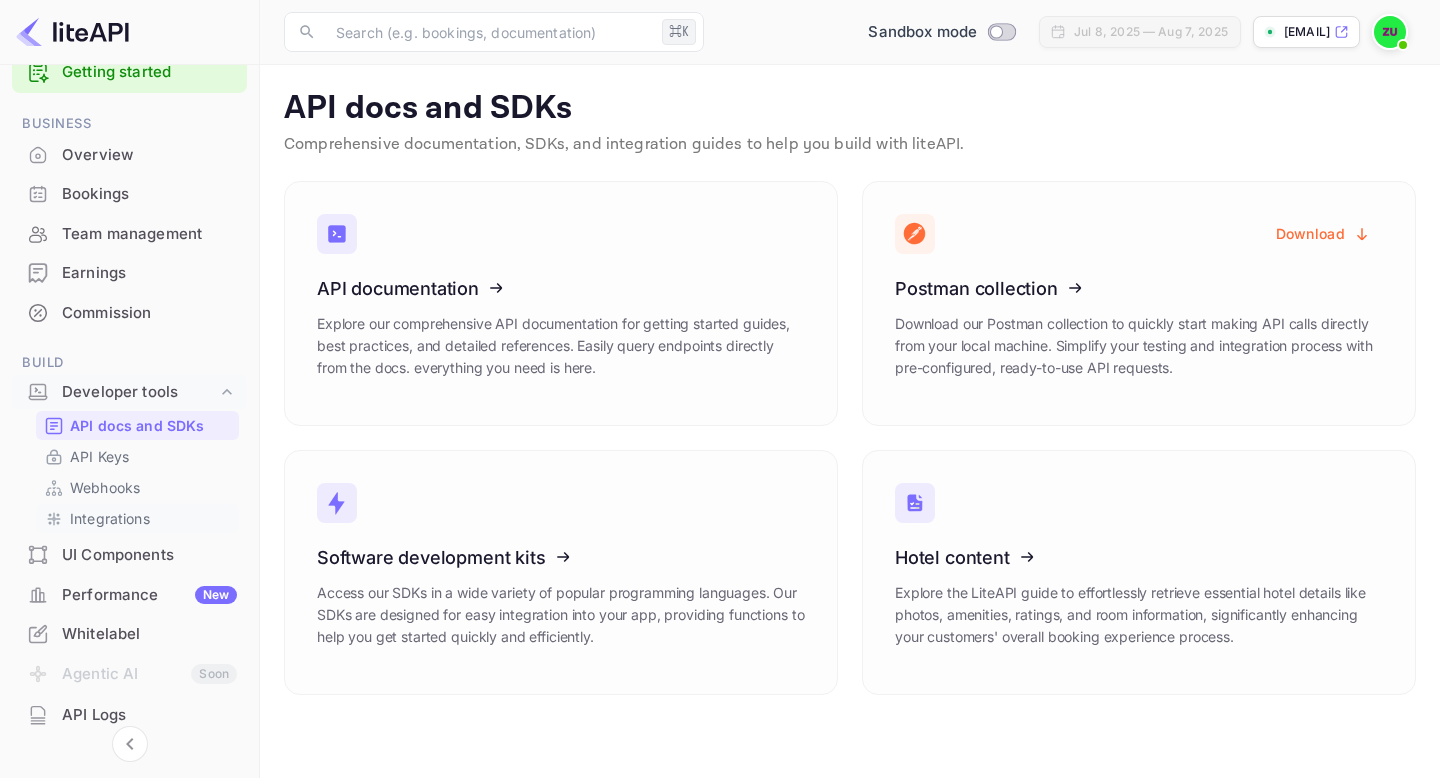 click on "Integrations" at bounding box center [110, 518] 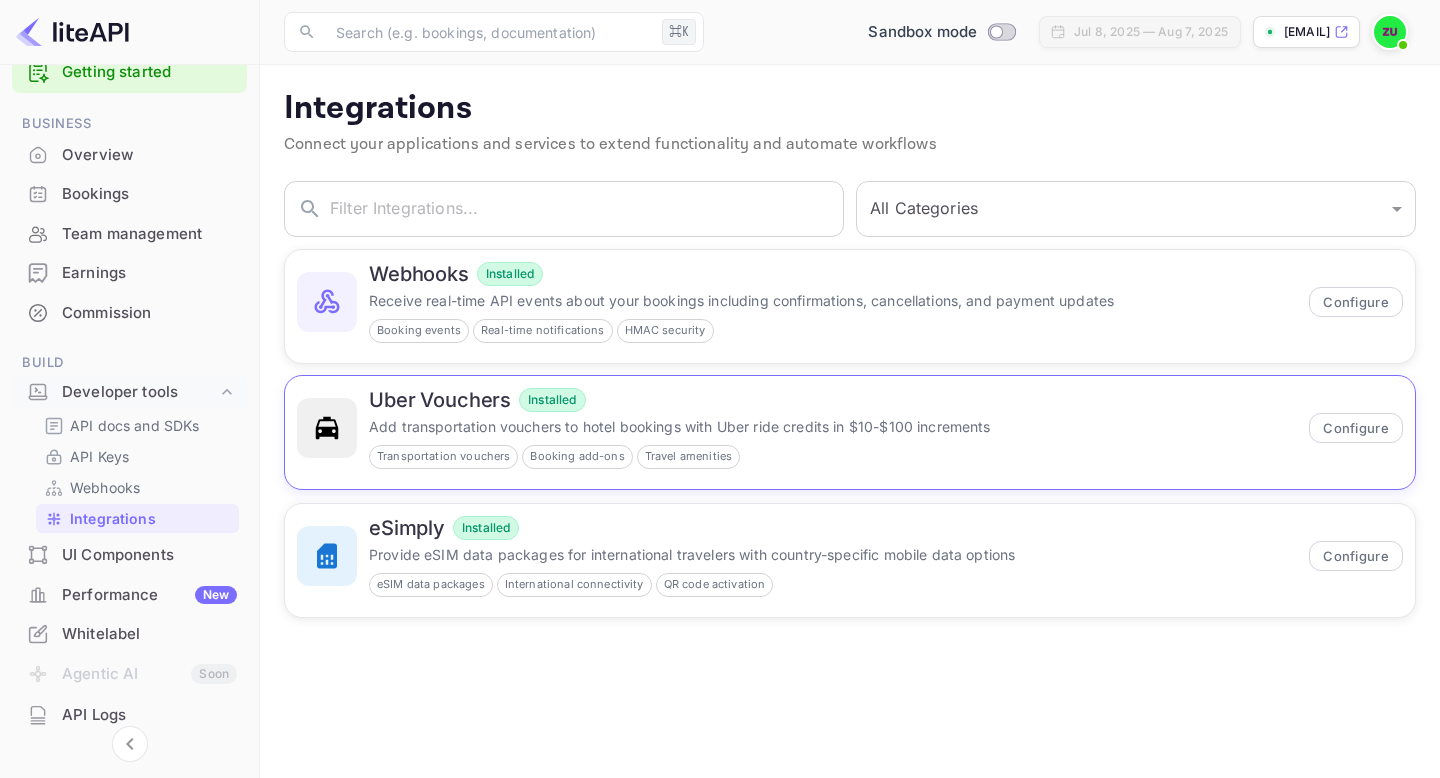 click at bounding box center [327, 428] 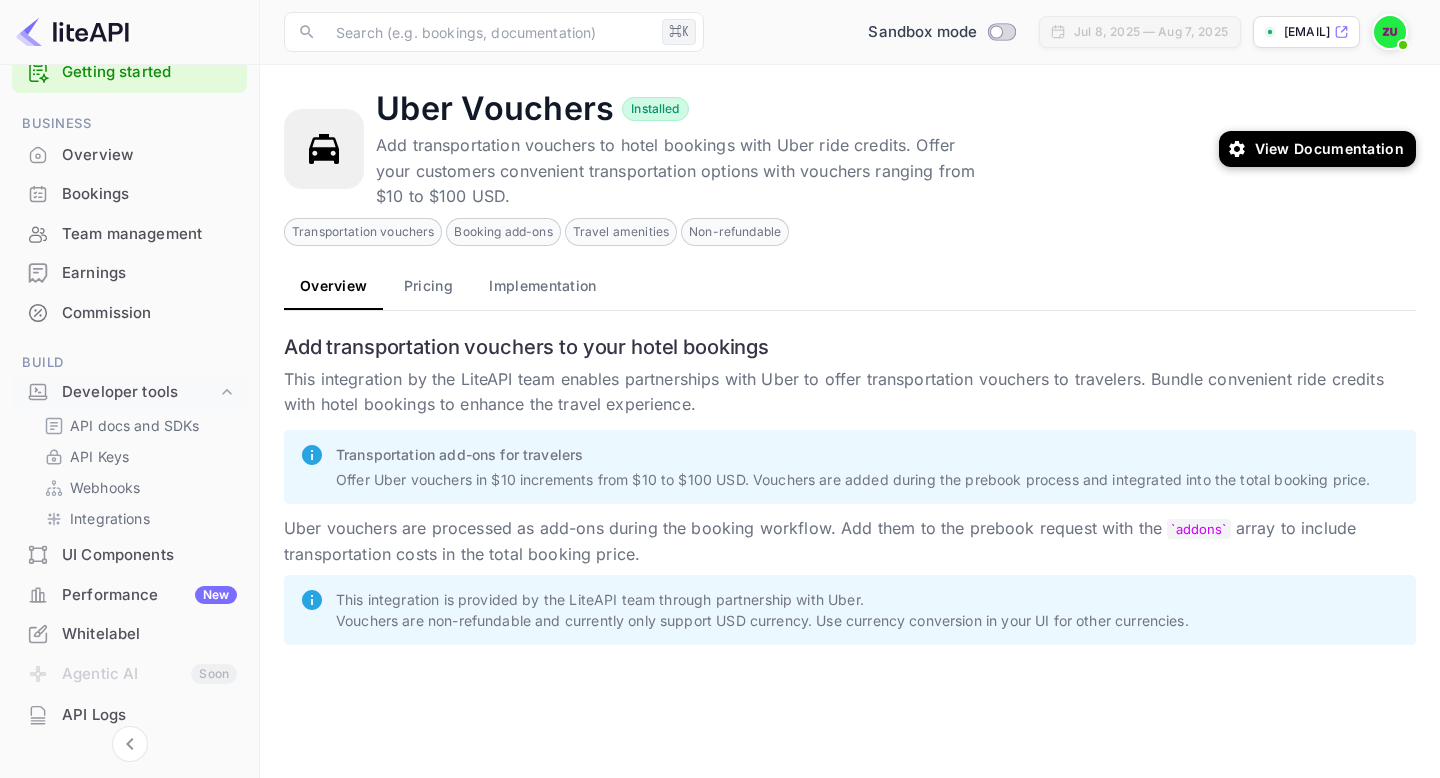 click on "Pricing" at bounding box center (428, 286) 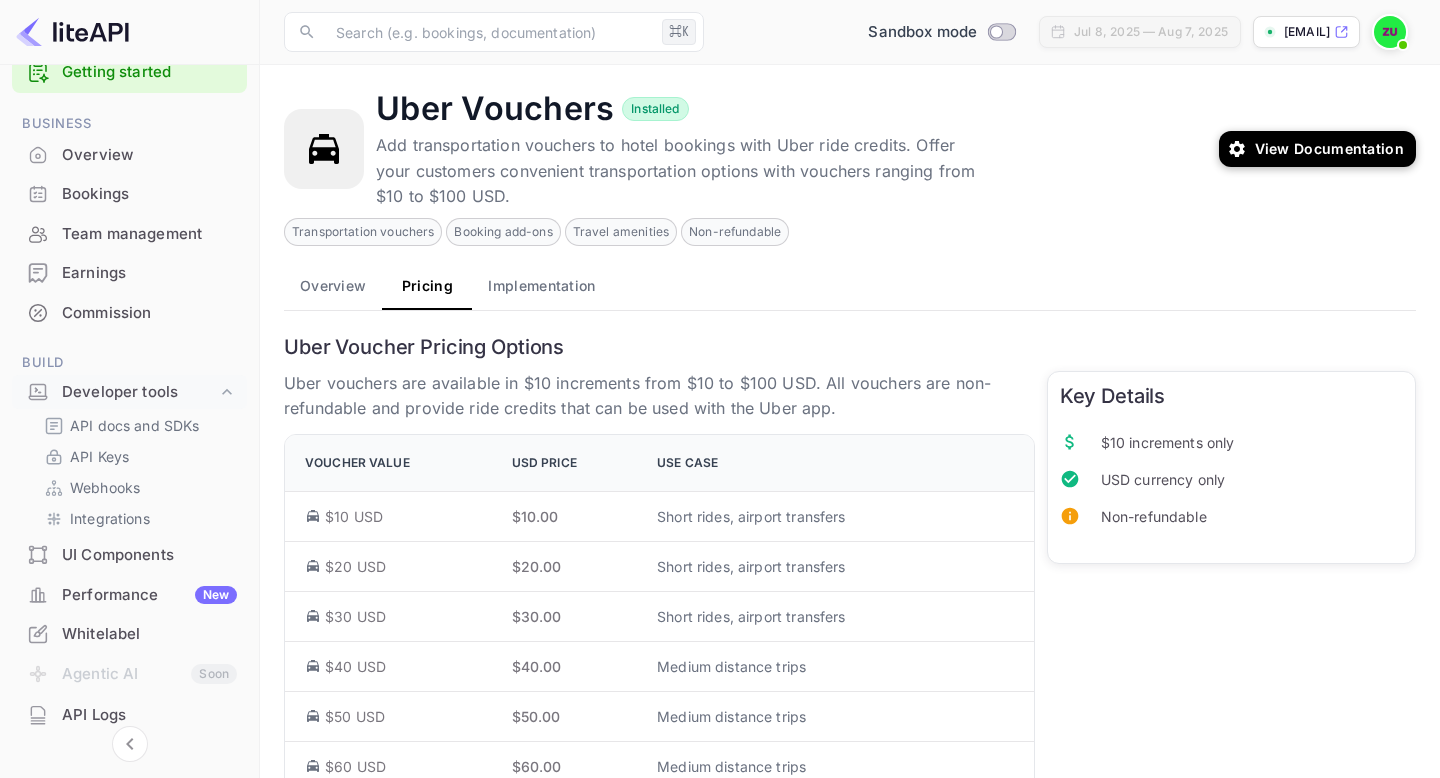 click on "Implementation" at bounding box center (541, 286) 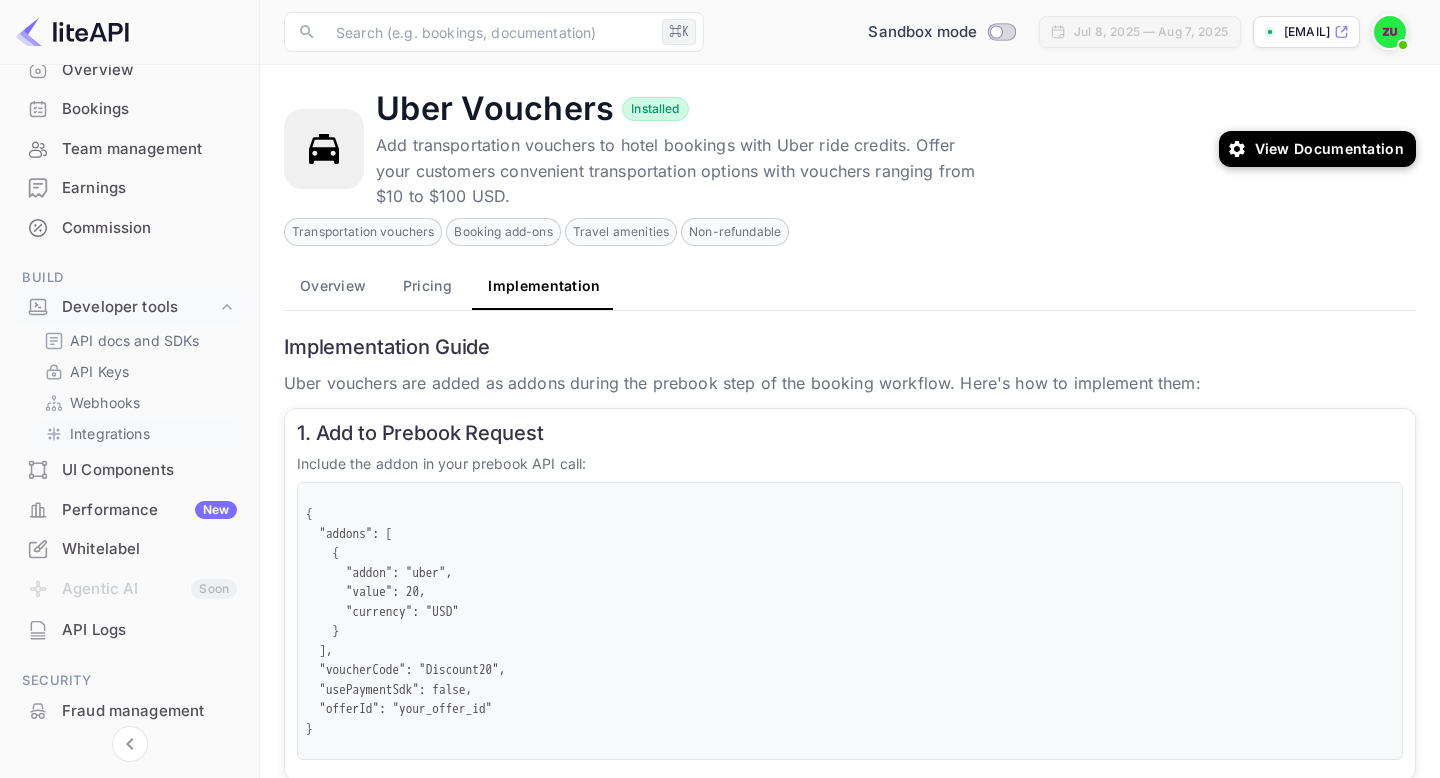 scroll, scrollTop: 0, scrollLeft: 0, axis: both 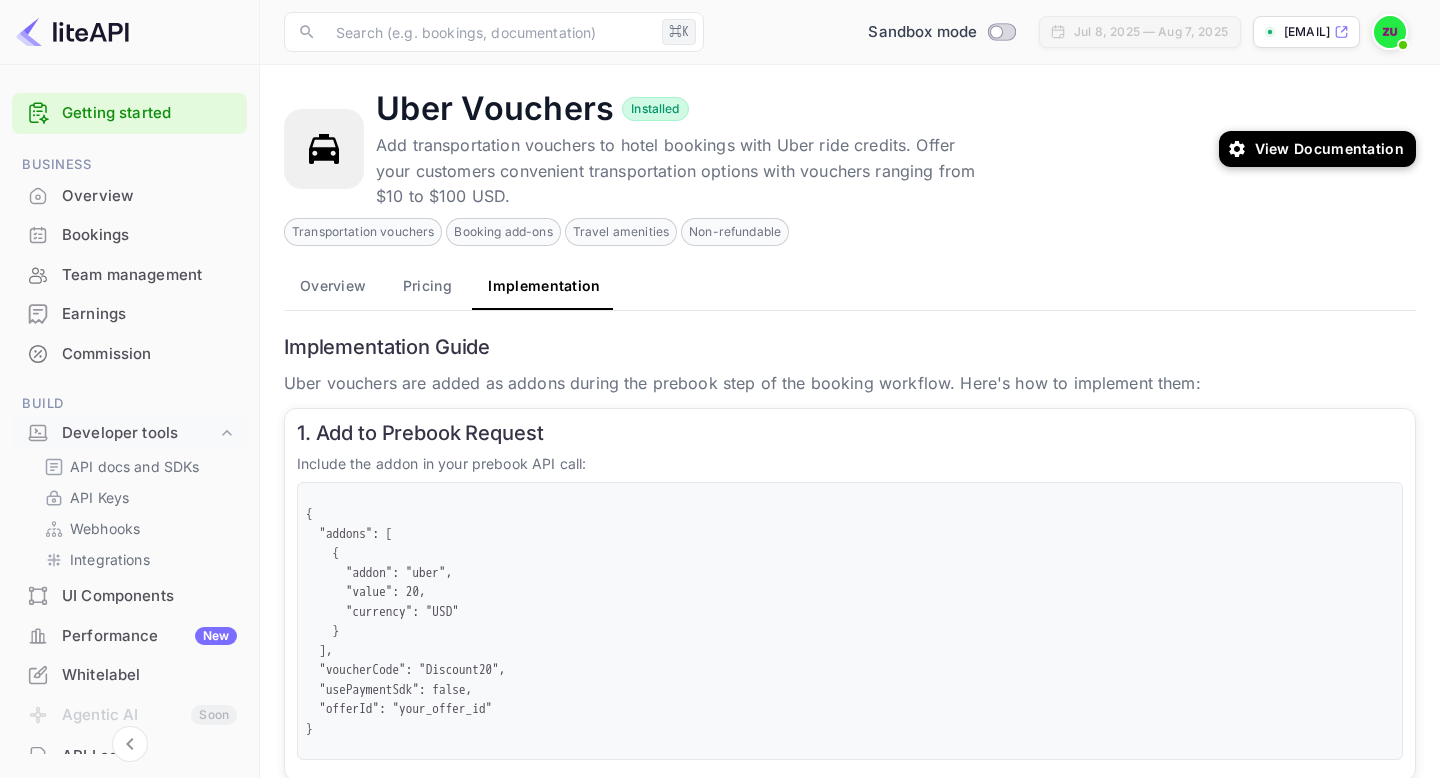 click on "Getting started" at bounding box center [149, 113] 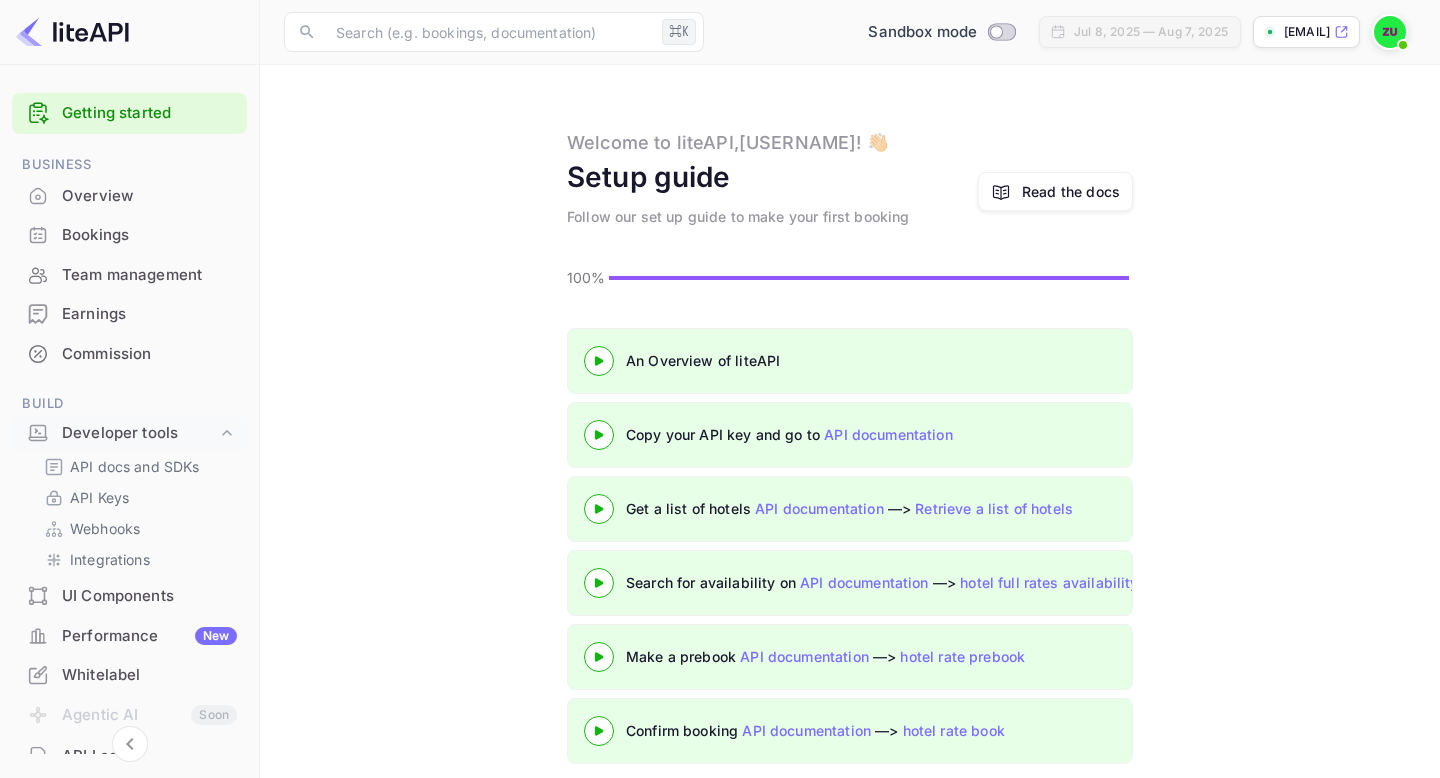 scroll, scrollTop: 18, scrollLeft: 0, axis: vertical 